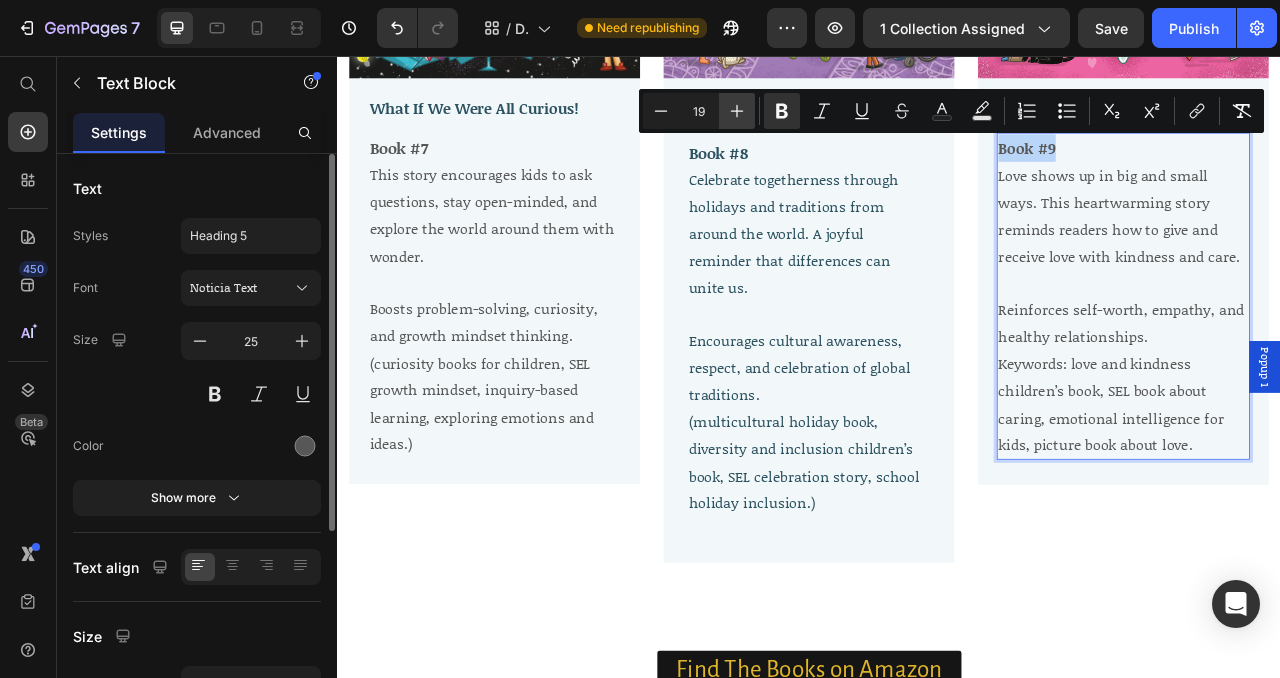 type on "20" 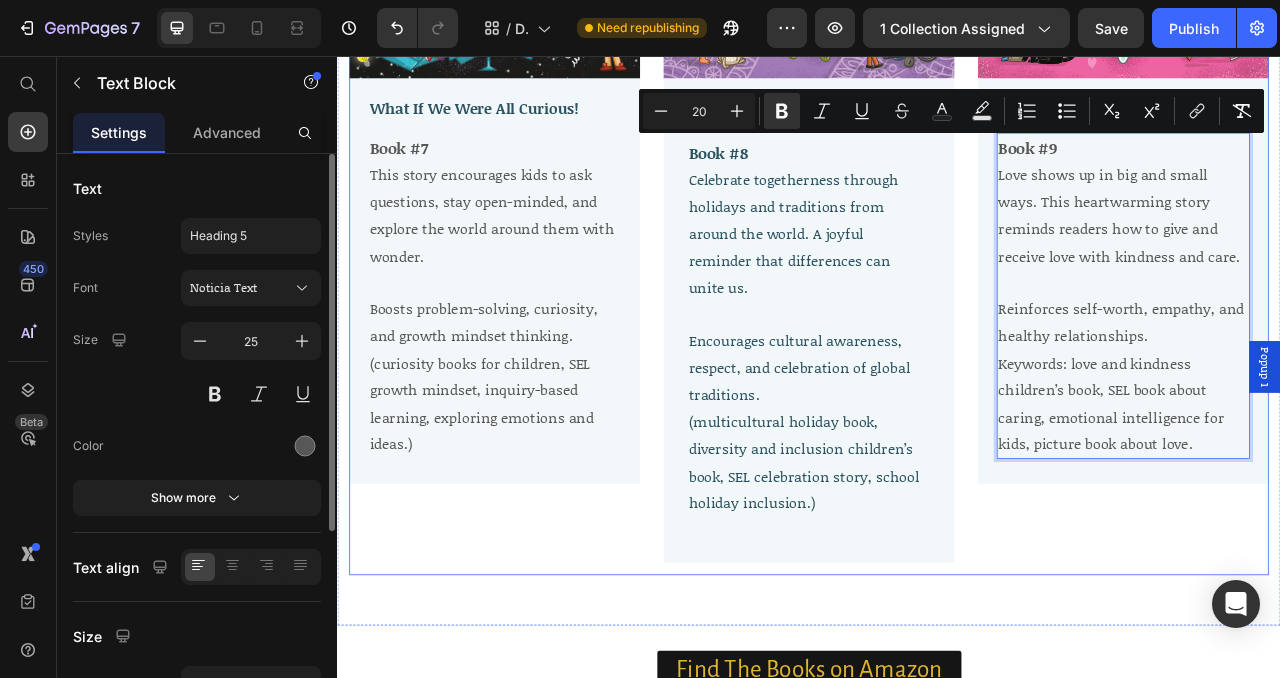 click on "Image What If We Were All Curious! Text Block Book #7 This story encourages kids to ask questions, stay open-minded, and explore the world around them with wonder. Boosts problem-solving, curiosity, and growth mindset thinking. (curiosity books for children, SEL growth mindset, inquiry-based learning, exploring emotions and ideas.) Text Block Row Image What If We Were All Loving! Text Block Book #9 Love shows up in big and small ways. This heartwarming story reminds readers how to give and receive love with kindness and care. Reinforces self-worth, empathy, and healthy relationships. Keywords: love and kindness children’s book, SEL book about caring, emotional intelligence for kids, picture book about love. Text Block   16 Row Image What If We Were All Mindful! Text Block Book #8 Celebrate togetherness through holidays and traditions from around the world. A joyful reminder that differences can unite us. Encourages cultural awareness, respect, and celebration of global traditions. Text Block Row Row" at bounding box center (937, 216) 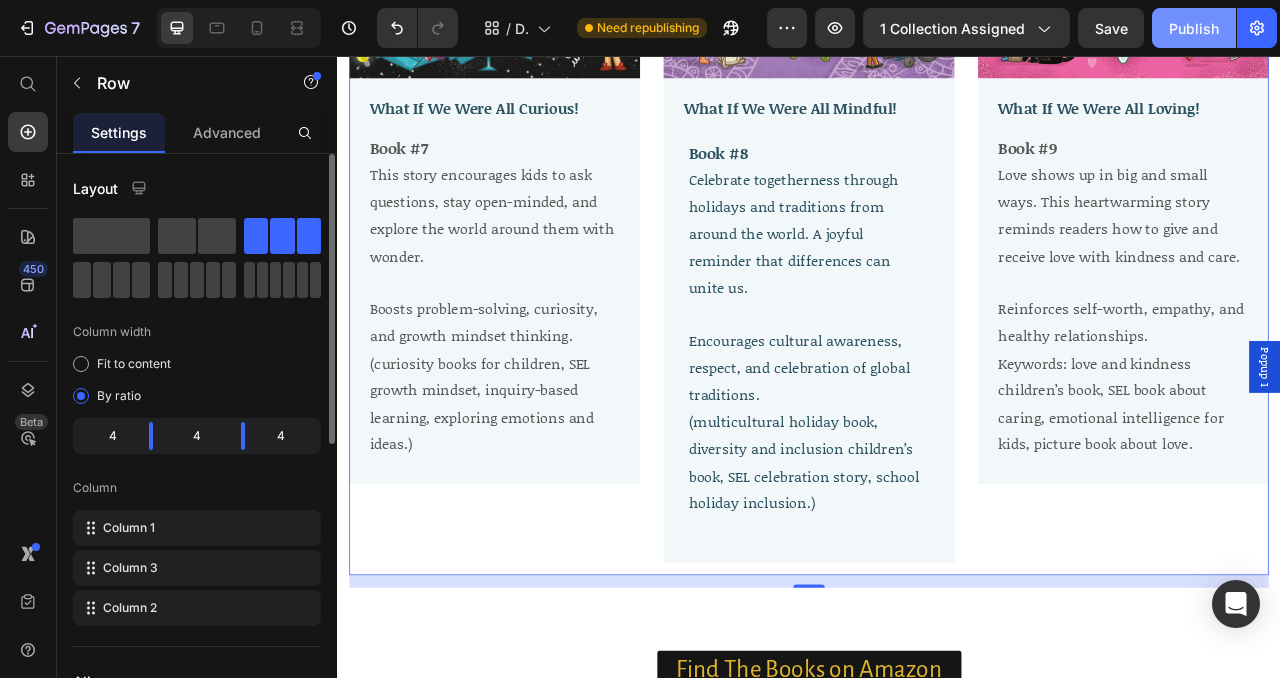 click on "Publish" at bounding box center [1194, 28] 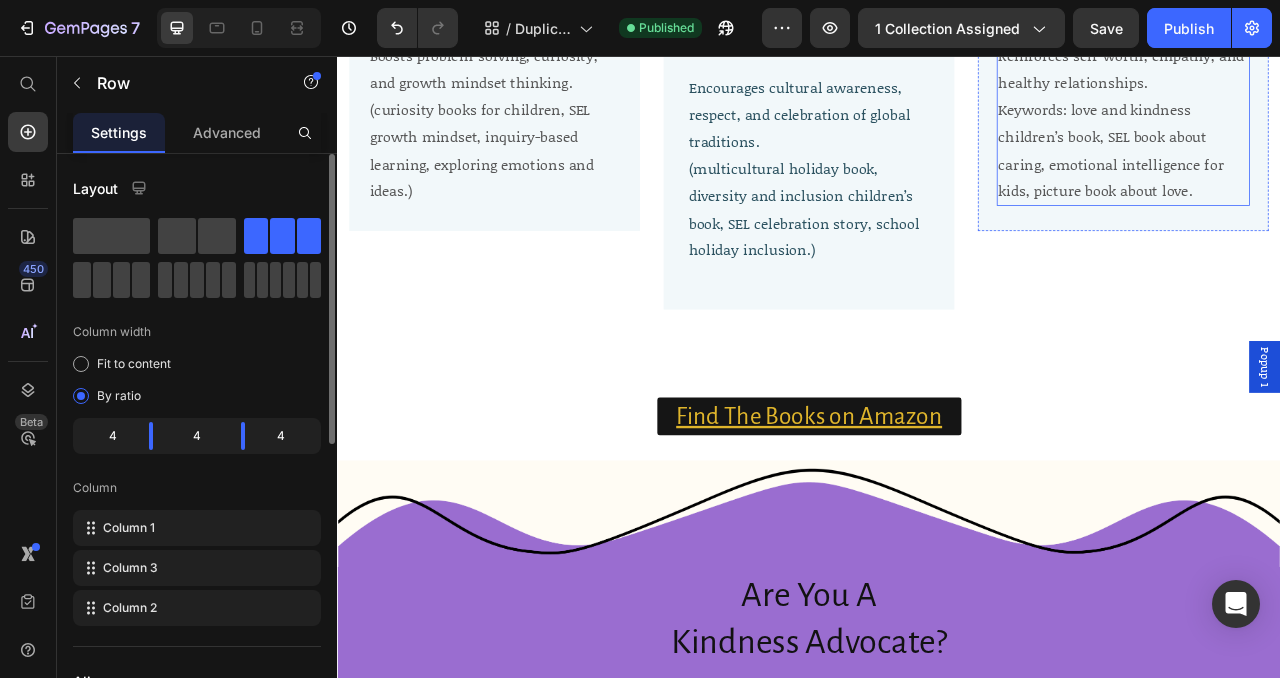 scroll, scrollTop: 4758, scrollLeft: 0, axis: vertical 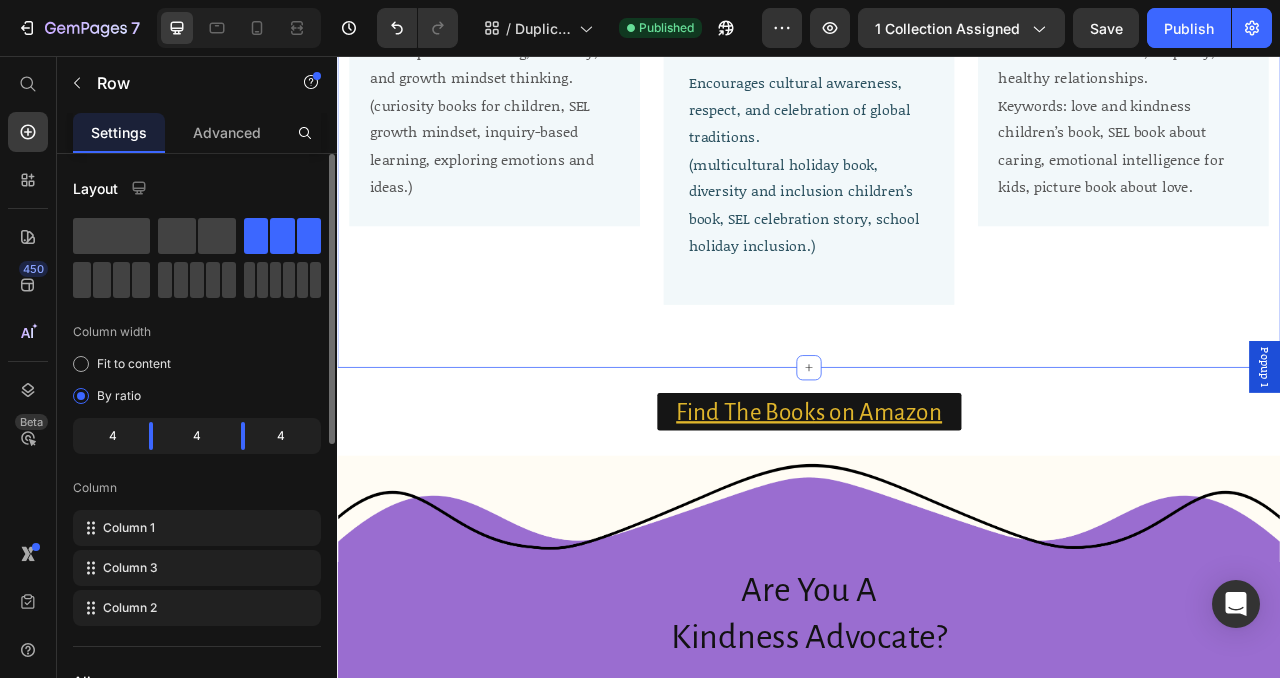 click on "Image What If We Were All Curious! Text Block Book #7 This story encourages kids to ask questions, stay open-minded, and explore the world around them with wonder.   Boosts problem-solving, curiosity, and growth mindset thinking. (curiosity books for children, SEL growth mindset, inquiry-based learning, exploring emotions and ideas.) Text Block Row Image What If We Were All Loving! Text Block Book #9 Love shows up in big and small ways. This heartwarming story reminds readers how to give and receive love with kindness and care.   Reinforces self-worth, empathy, and healthy relationships. Keywords: love and kindness children’s book, SEL book about caring, emotional intelligence for kids, picture book about love. Text Block Row Image What If We Were All Mindful! Text Block Book #8 Celebrate togetherness through holidays and traditions from around the world. A joyful reminder that differences can unite us.   Encourages cultural awareness, respect, and celebration of global traditions.   Text Block Row Row" at bounding box center [937, -120] 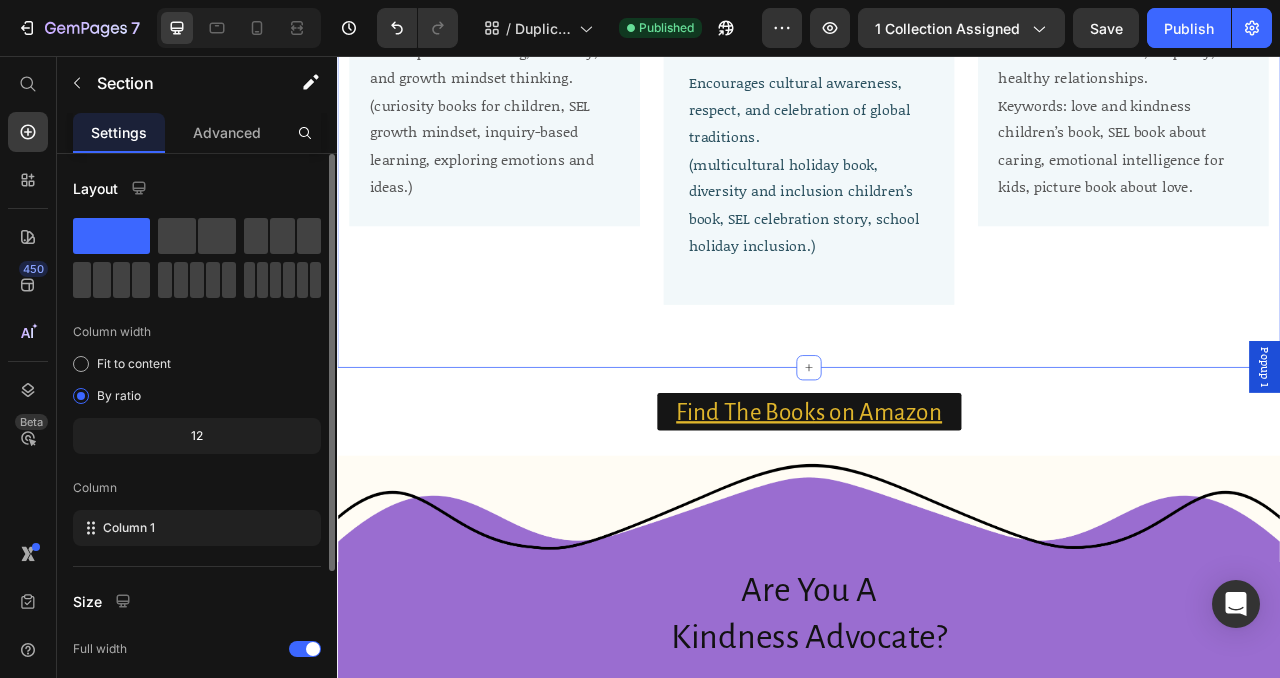 click on "Image What If We Were All Curious! Text Block Book #7 This story encourages kids to ask questions, stay open-minded, and explore the world around them with wonder.   Boosts problem-solving, curiosity, and growth mindset thinking. (curiosity books for children, SEL growth mindset, inquiry-based learning, exploring emotions and ideas.) Text Block Row Image What If We Were All Loving! Text Block Book #9 Love shows up in big and small ways. This heartwarming story reminds readers how to give and receive love with kindness and care.   Reinforces self-worth, empathy, and healthy relationships. Keywords: love and kindness children’s book, SEL book about caring, emotional intelligence for kids, picture book about love. Text Block Row Image What If We Were All Mindful! Text Block Book #8 Celebrate togetherness through holidays and traditions from around the world. A joyful reminder that differences can unite us.   Encourages cultural awareness, respect, and celebration of global traditions.   Text Block Row Row" at bounding box center [937, -120] 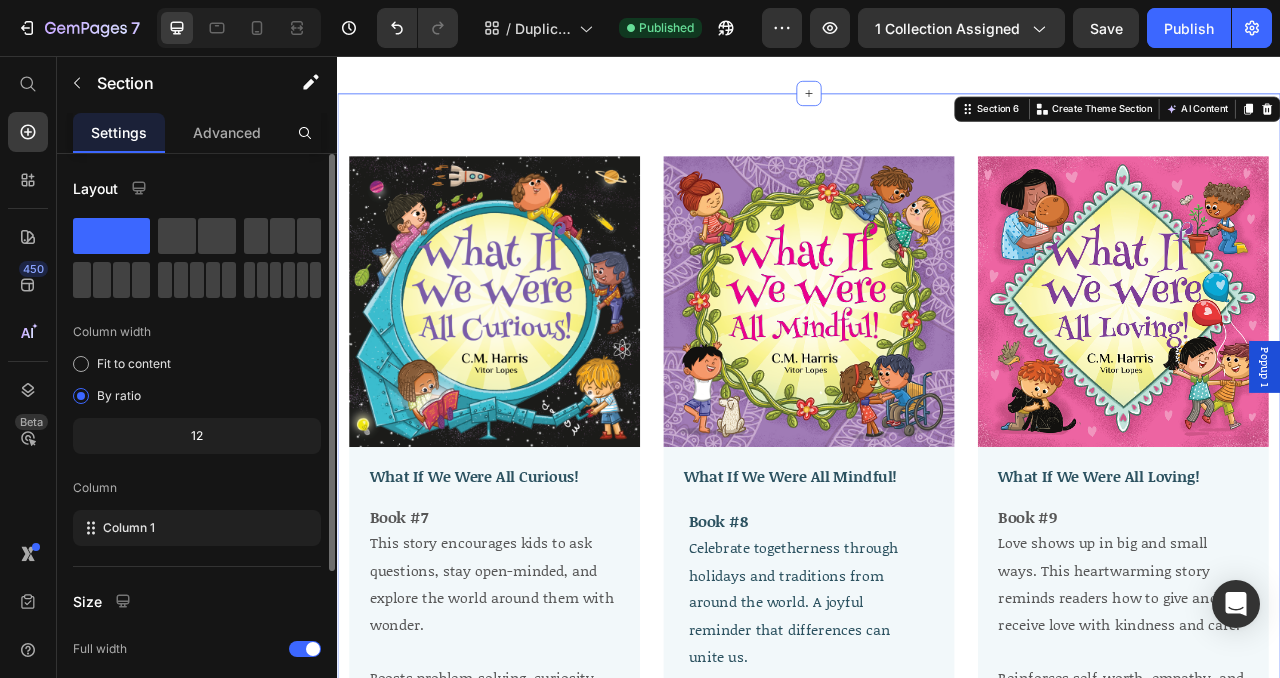 scroll, scrollTop: 3956, scrollLeft: 0, axis: vertical 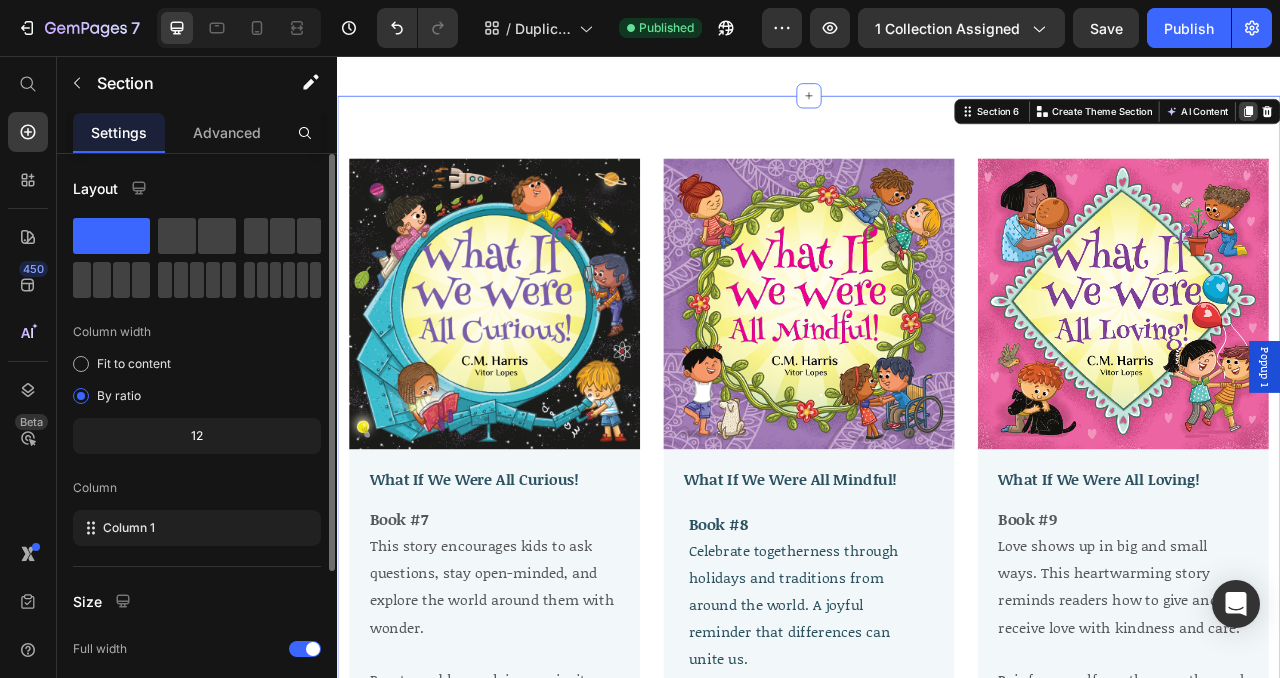 click 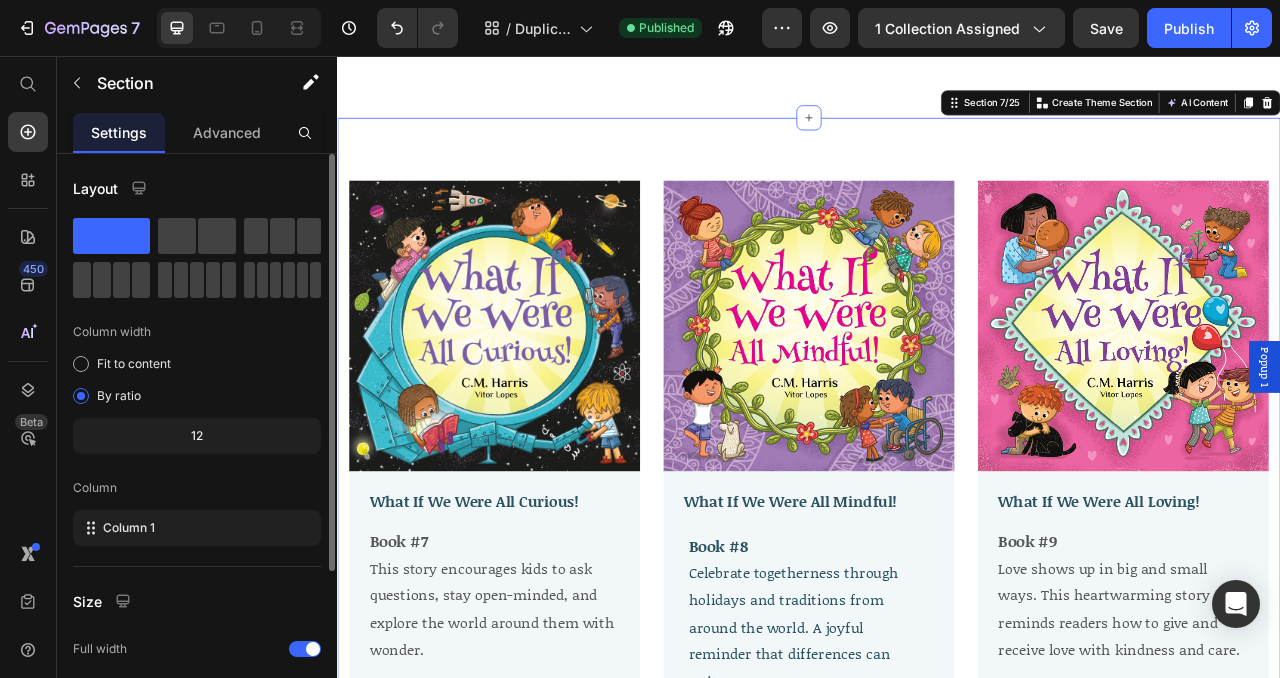 scroll, scrollTop: 5087, scrollLeft: 0, axis: vertical 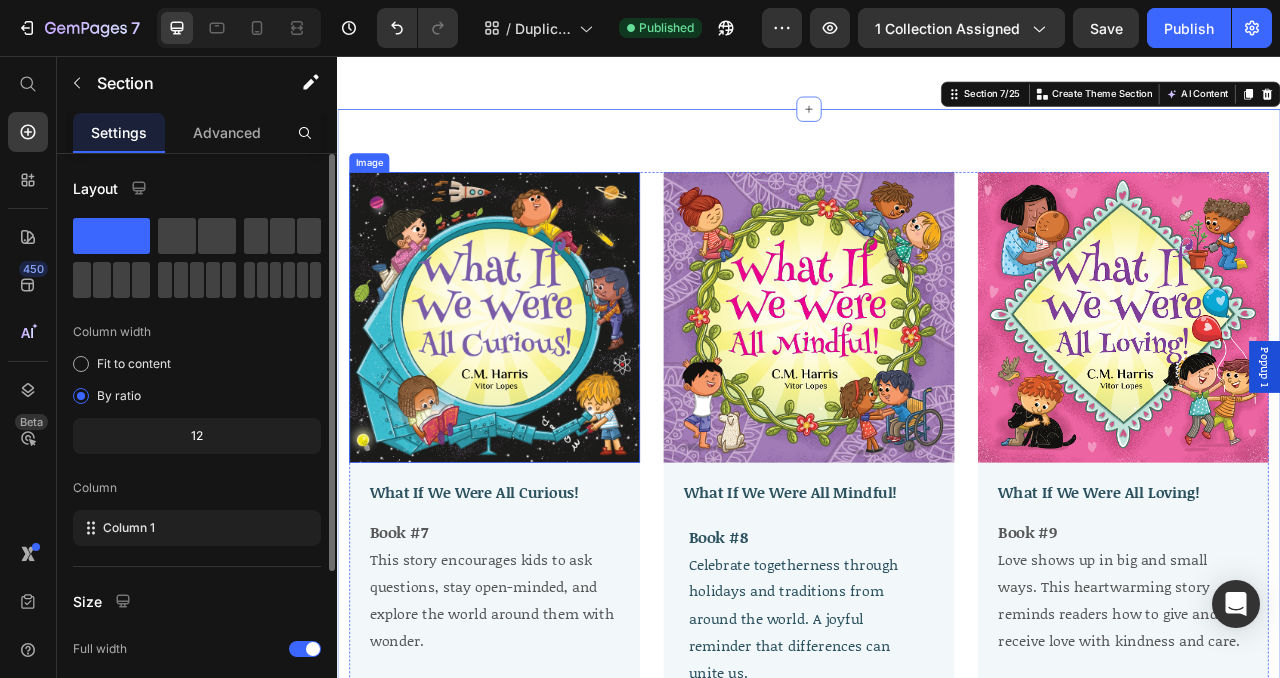 click at bounding box center [537, 389] 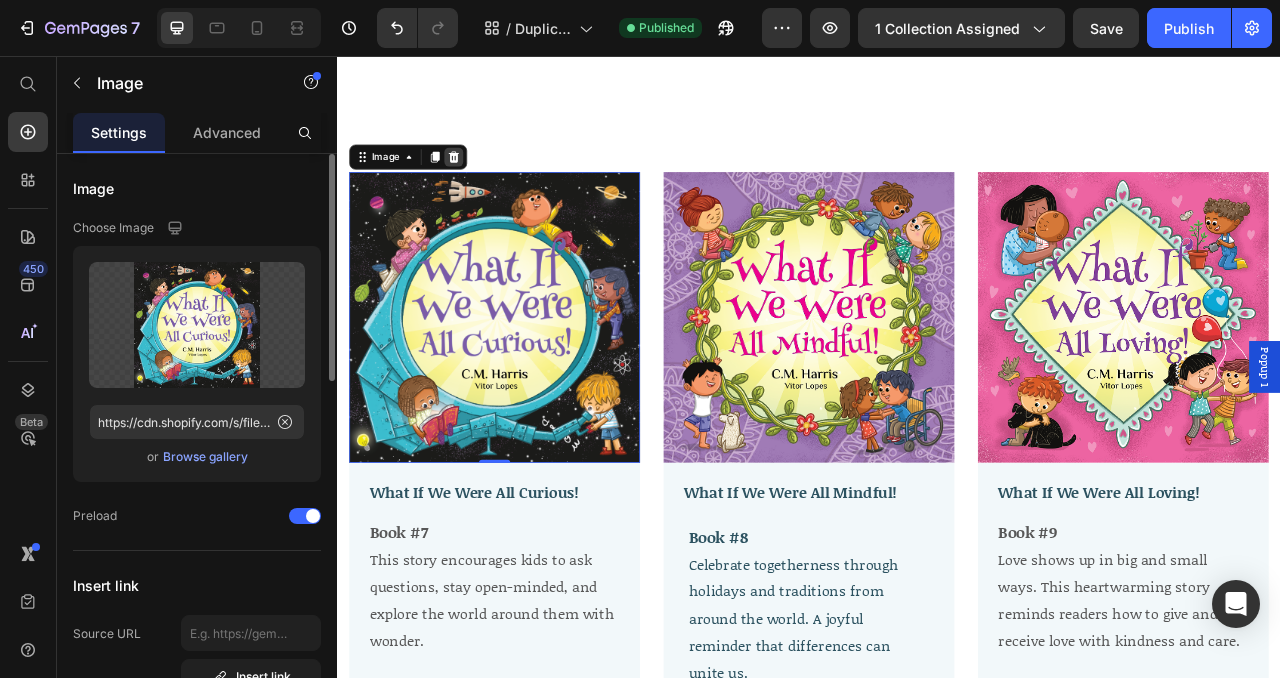 click at bounding box center [485, 185] 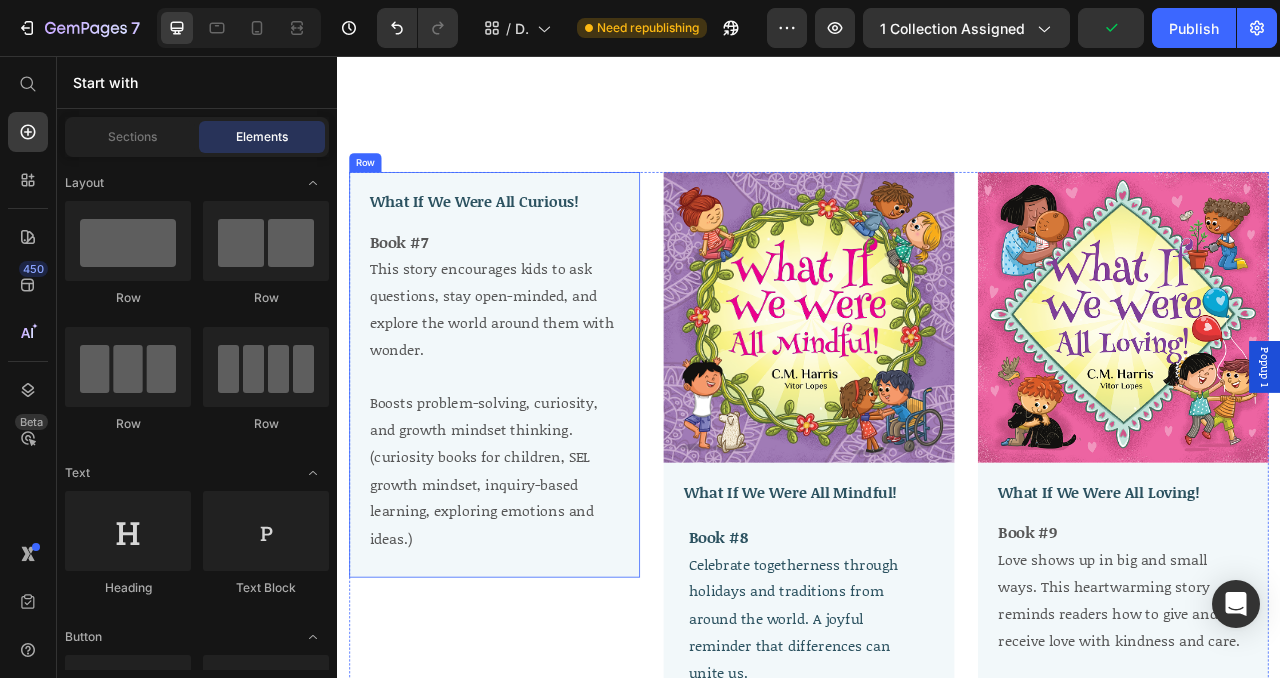 click on "What If We Were All Curious! Text Block Book #7 This story encourages kids to ask questions, stay open-minded, and explore the world around them with wonder.   Boosts problem-solving, curiosity, and growth mindset thinking. (curiosity books for children, SEL growth mindset, inquiry-based learning, exploring emotions and ideas.) Text Block Row" at bounding box center [537, 462] 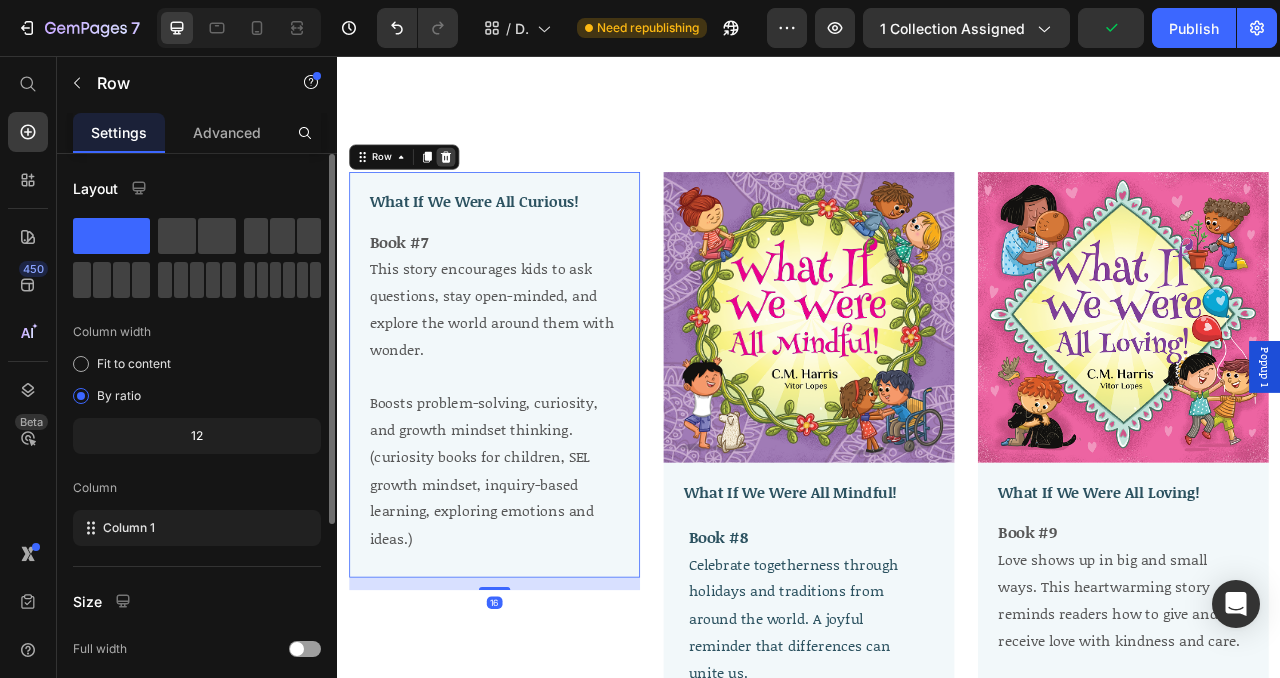click 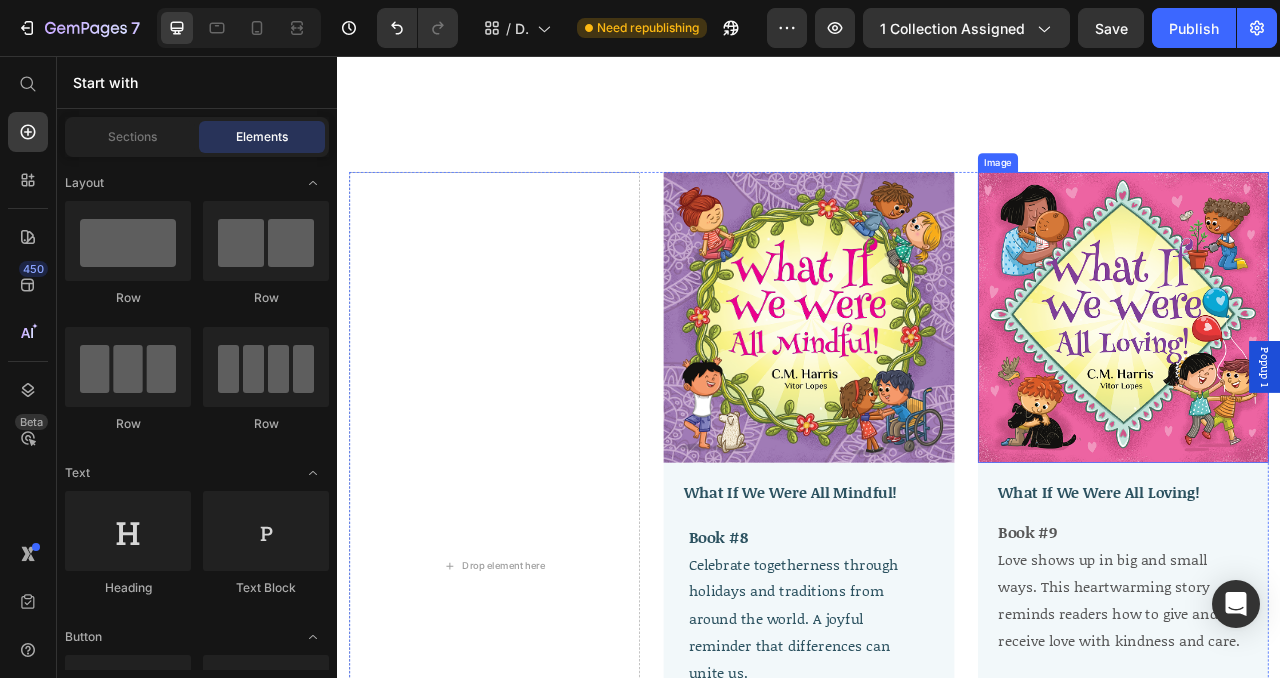 click at bounding box center [1337, 389] 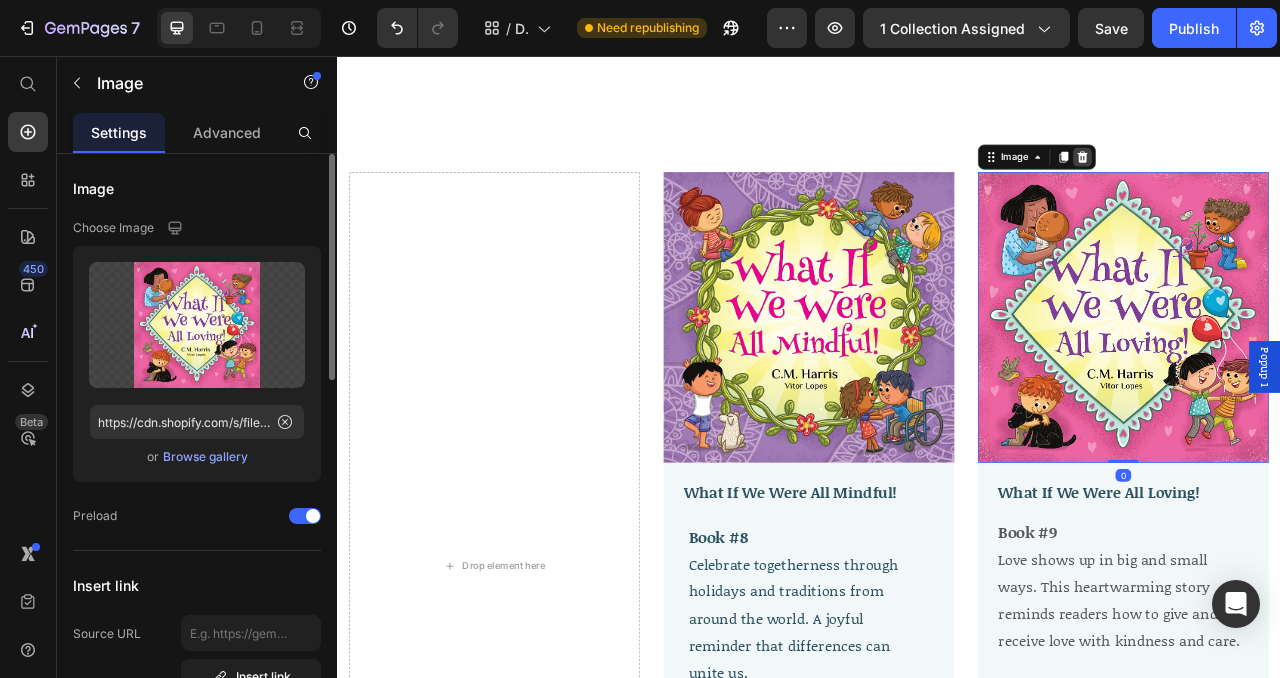 click 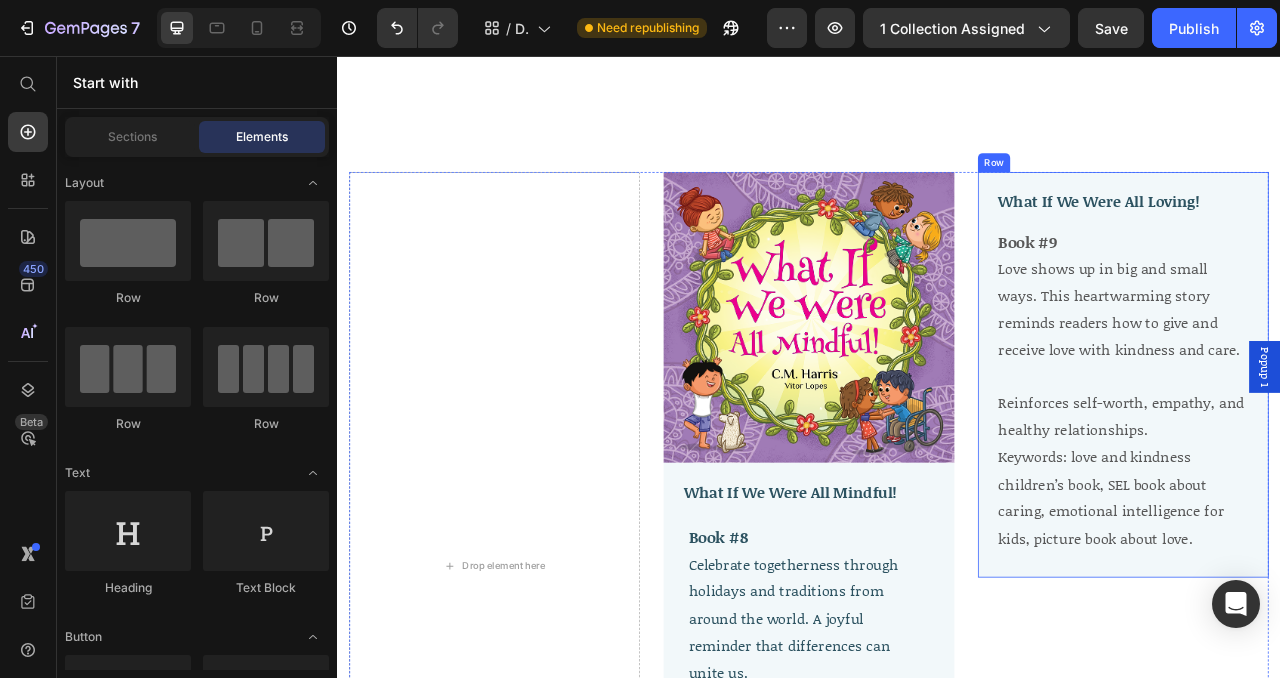 click on "What If We Were All Loving! Text Block Book #9 Love shows up in big and small ways. This heartwarming story reminds readers how to give and receive love with kindness and care.   Reinforces self-worth, empathy, and healthy relationships. Keywords: love and kindness children’s book, SEL book about caring, emotional intelligence for kids, picture book about love. Text Block Row" at bounding box center (1337, 462) 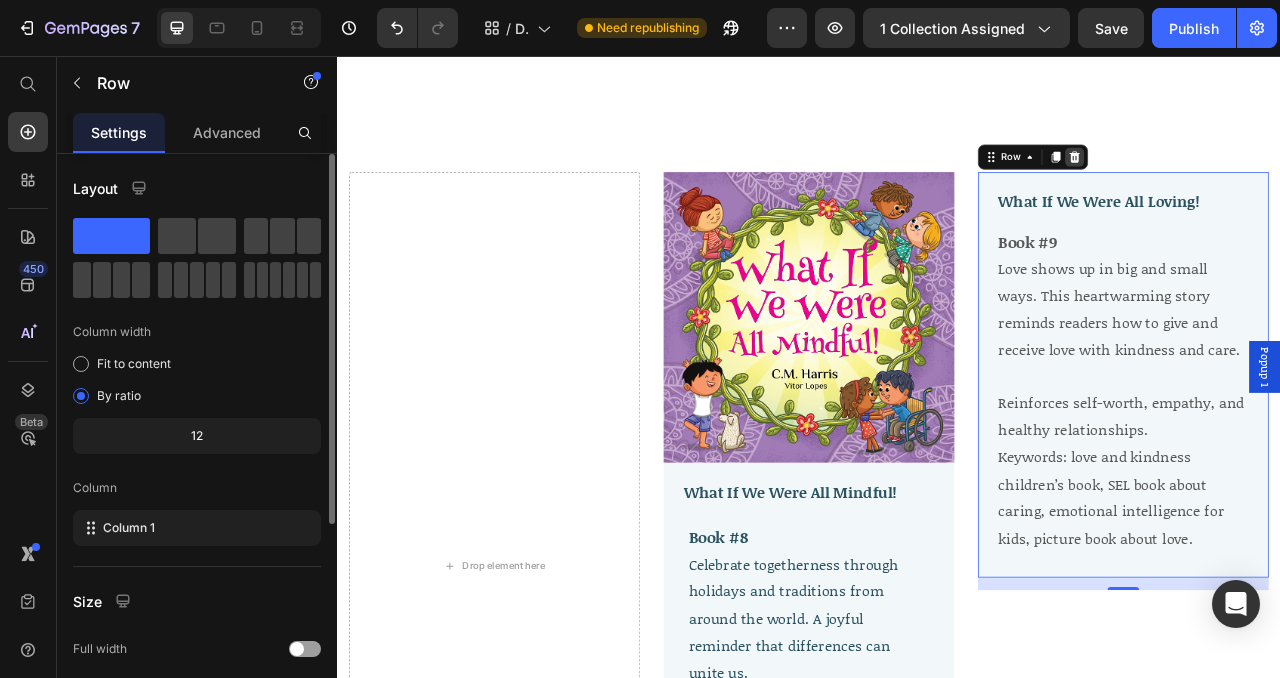 click 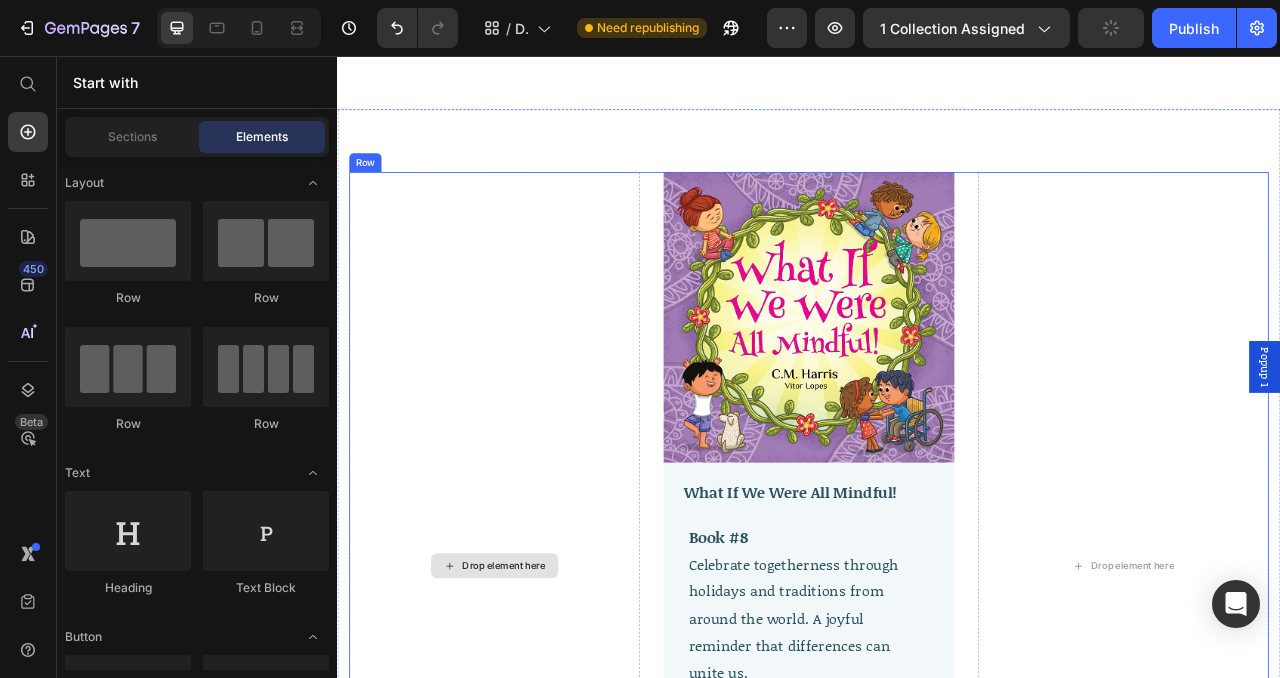 click at bounding box center [937, 389] 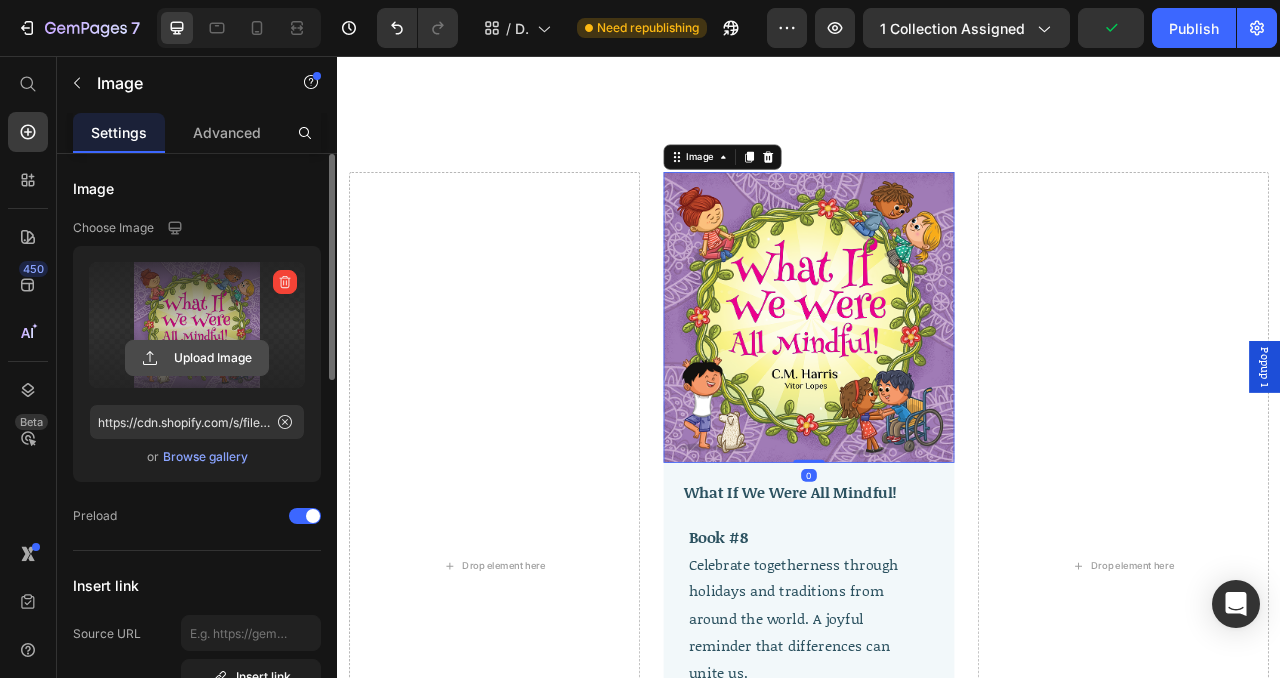 click 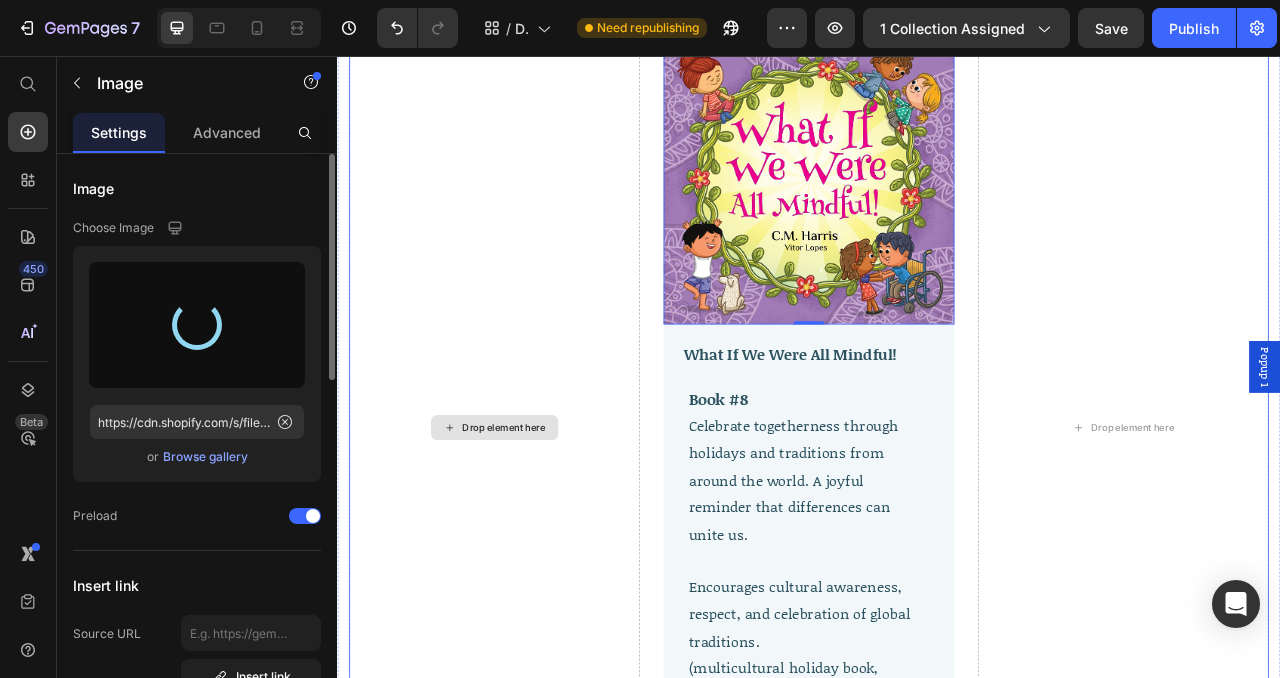 scroll, scrollTop: 5264, scrollLeft: 0, axis: vertical 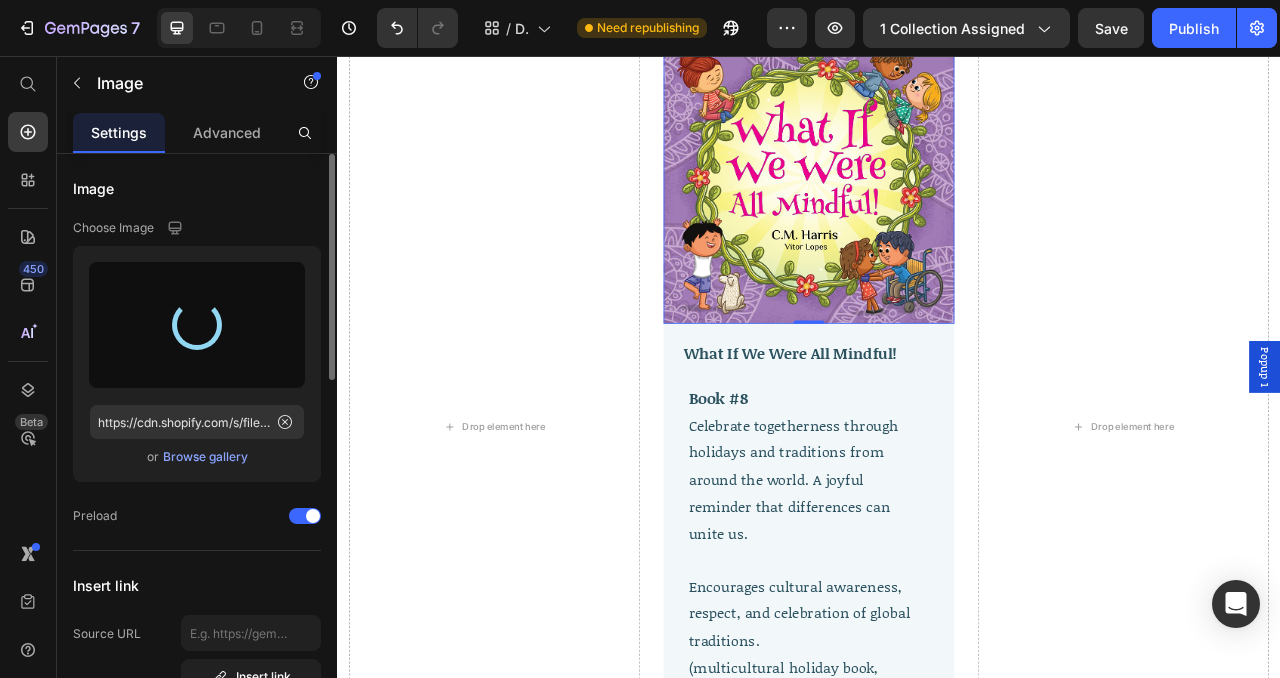 type on "https://cdn.shopify.com/s/files/1/0625/5637/3075/files/gempages_548953684906607383-f7498f37-78f4-460f-8002-5b9ff762bce9.png" 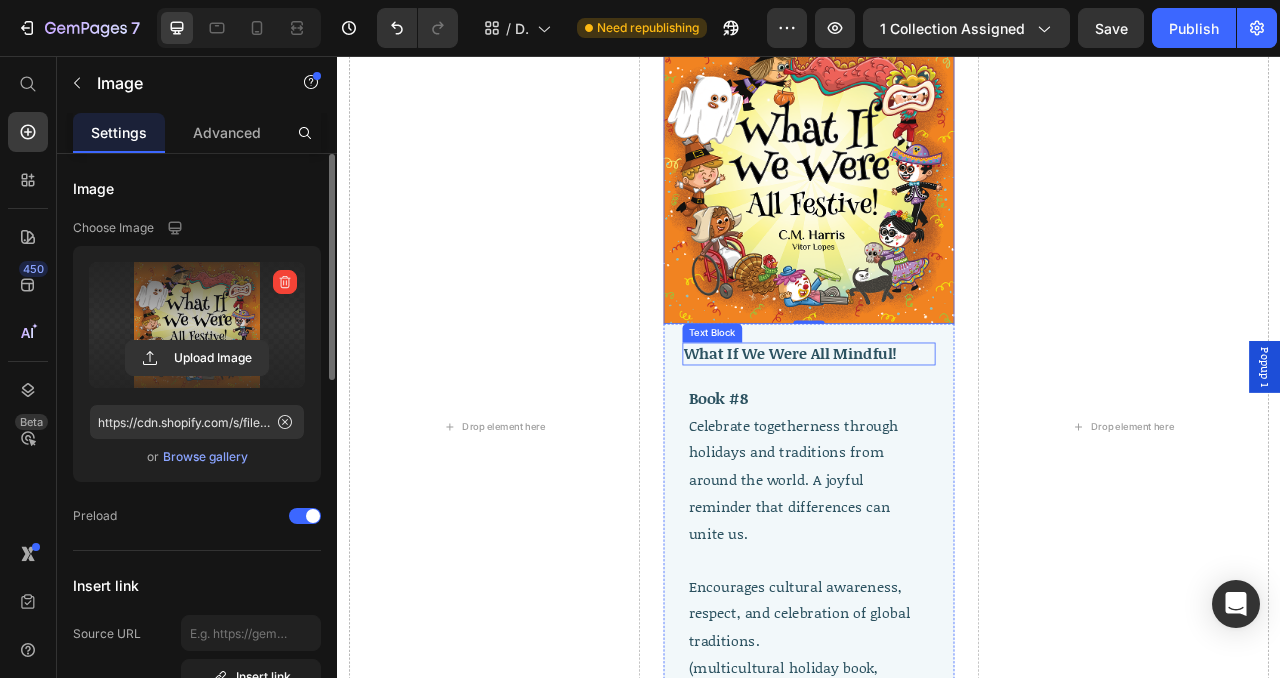 click on "What If We Were All Mindful!" at bounding box center (937, 435) 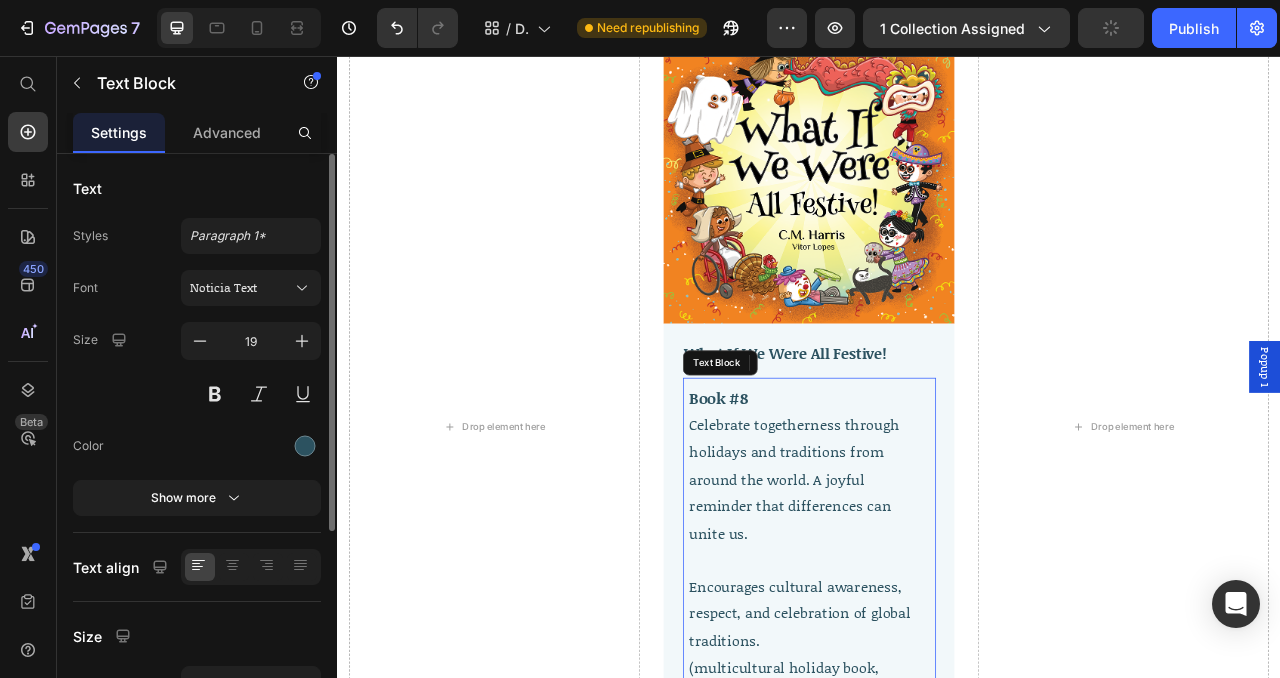 click on "Book #8" at bounding box center (937, 491) 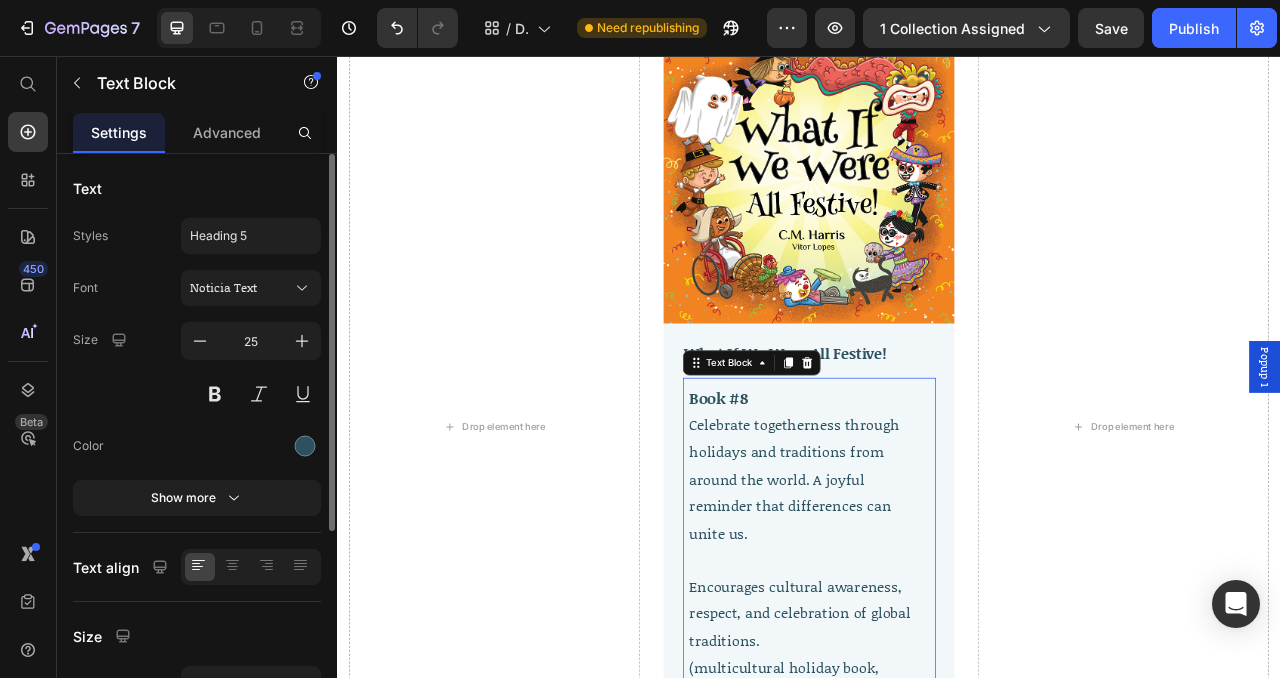 click on "Book #8" at bounding box center (937, 491) 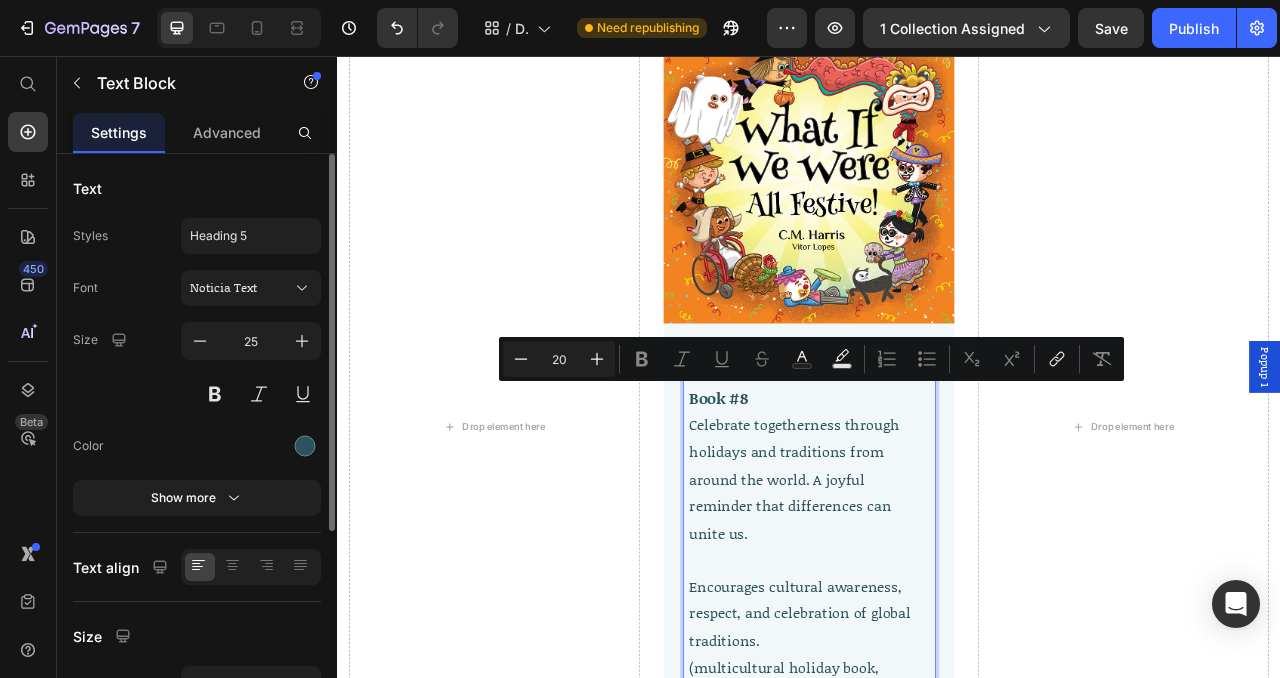 click on "Book #8" at bounding box center (937, 491) 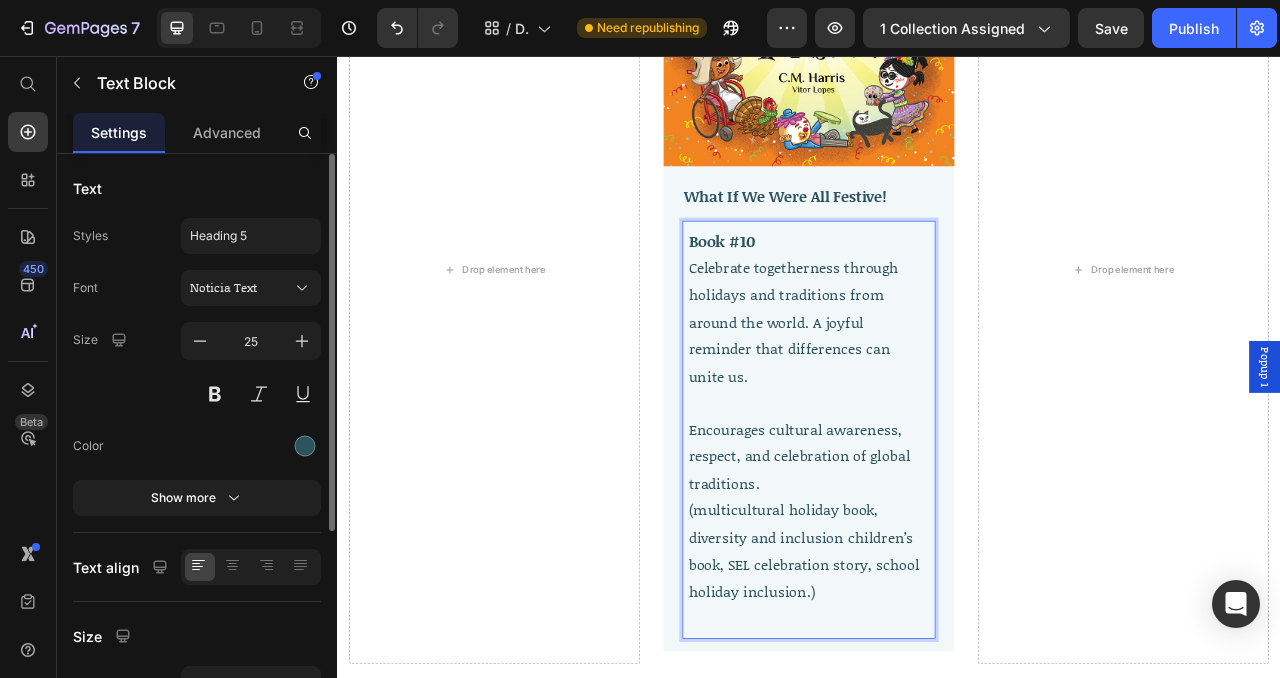 scroll, scrollTop: 5467, scrollLeft: 0, axis: vertical 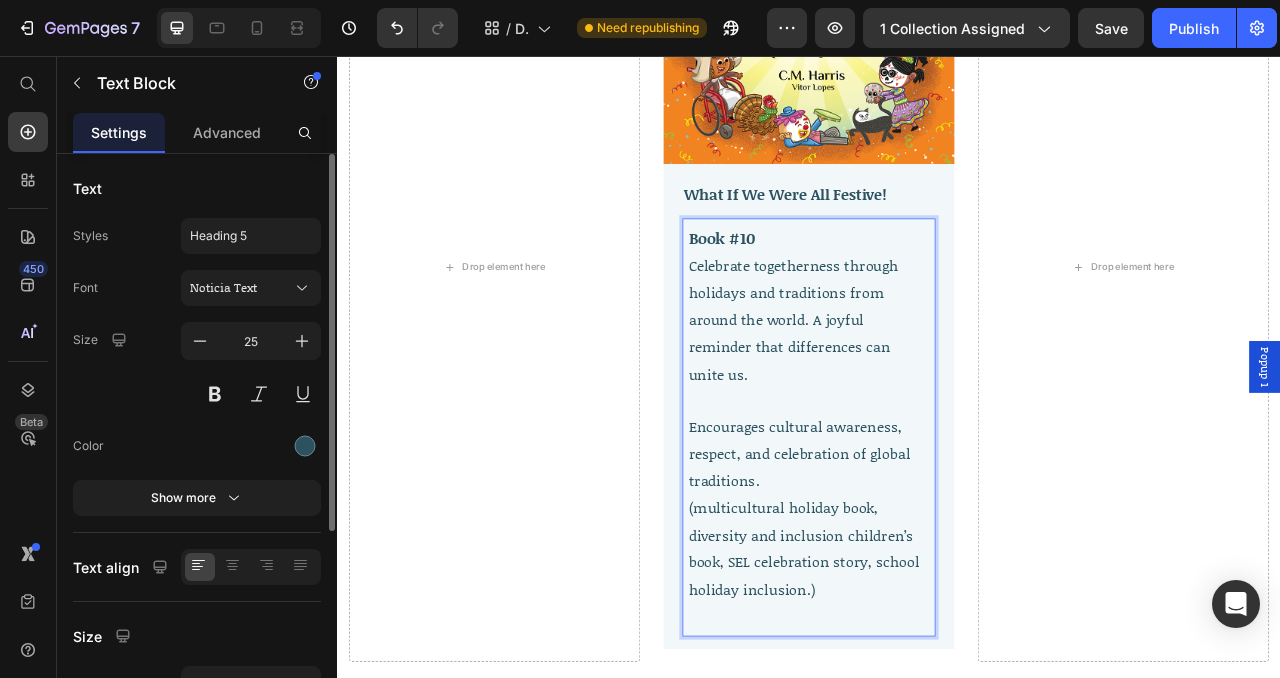 click on "Celebrate togetherness through holidays and traditions from around the world. A joyful reminder that differences can unite us." at bounding box center [917, 392] 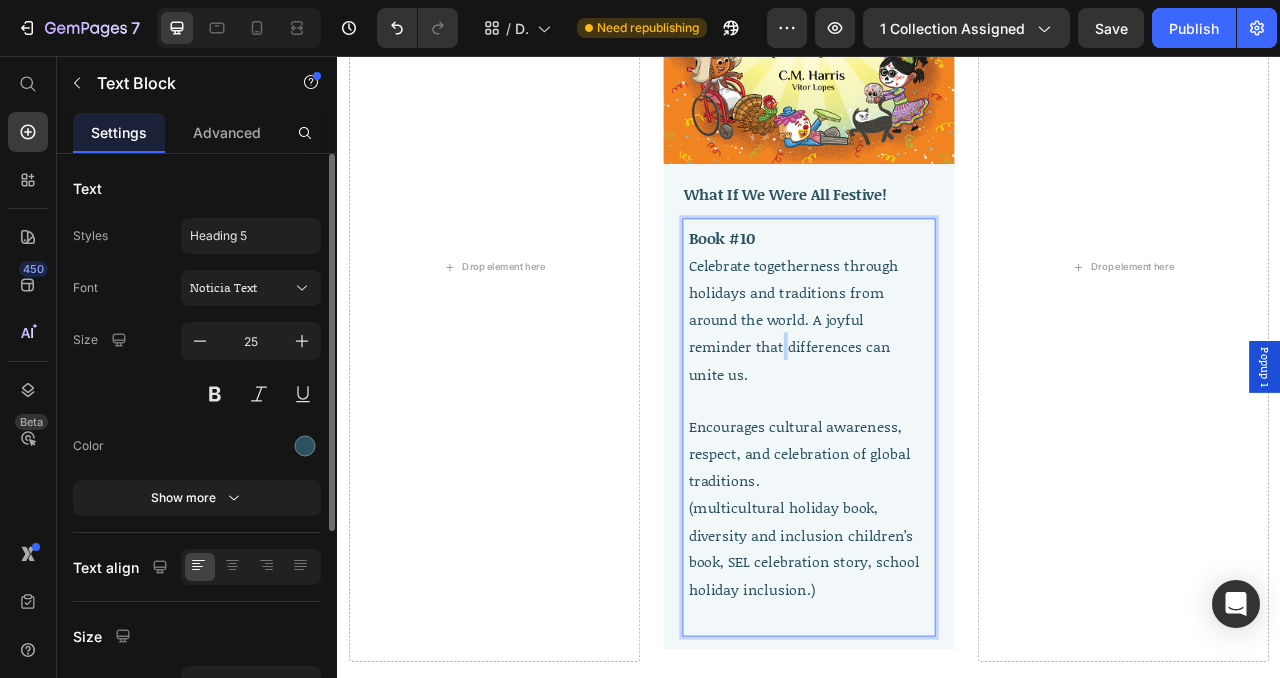 click on "Celebrate togetherness through holidays and traditions from around the world. A joyful reminder that differences can unite us." at bounding box center [917, 392] 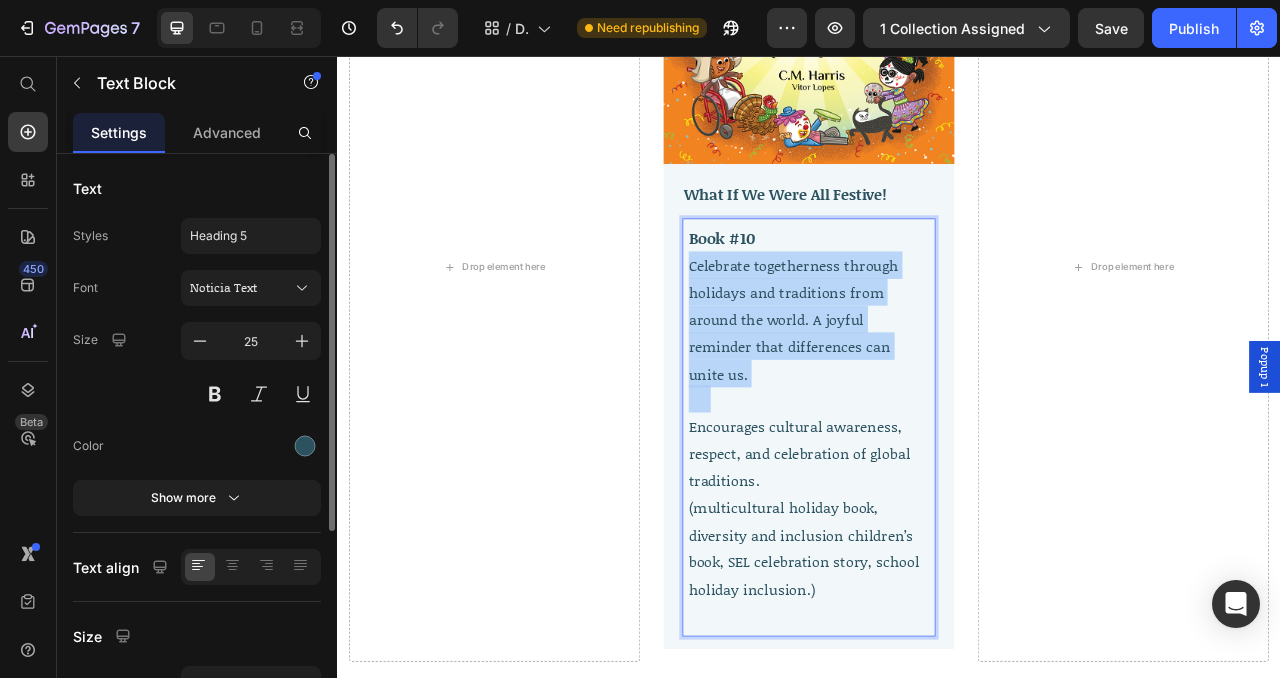 click on "Celebrate togetherness through holidays and traditions from around the world. A joyful reminder that differences can unite us." at bounding box center (917, 392) 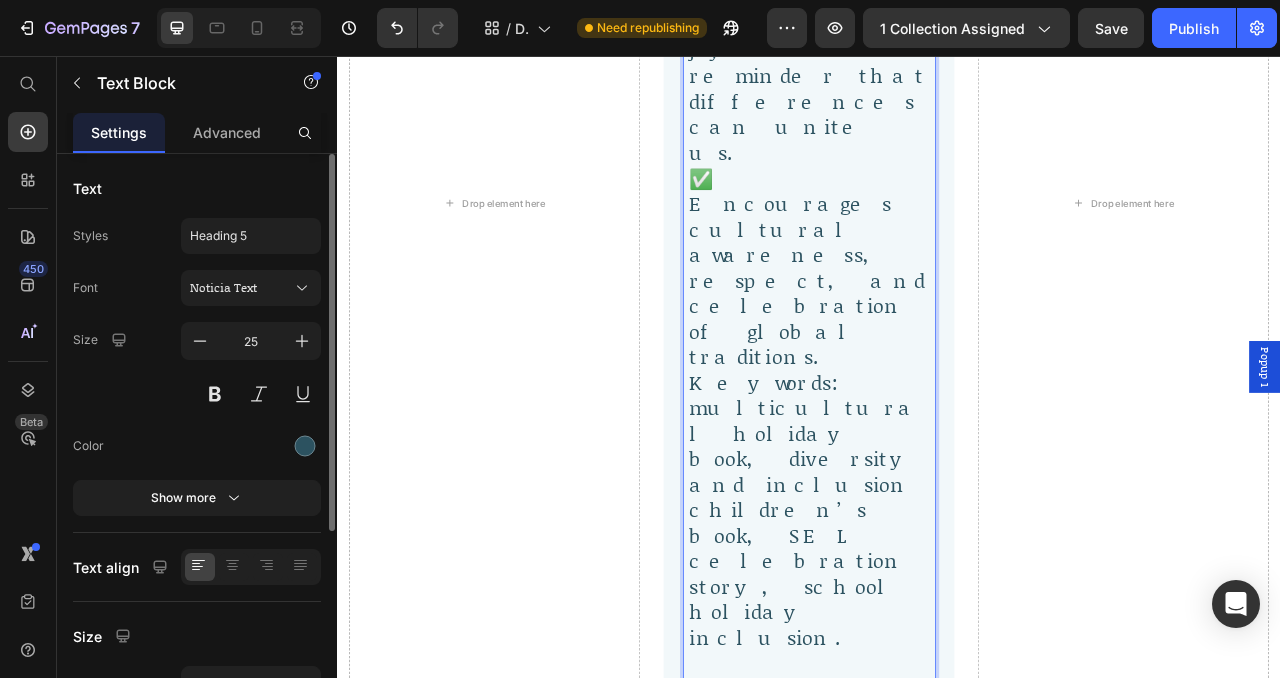 scroll, scrollTop: 5969, scrollLeft: 0, axis: vertical 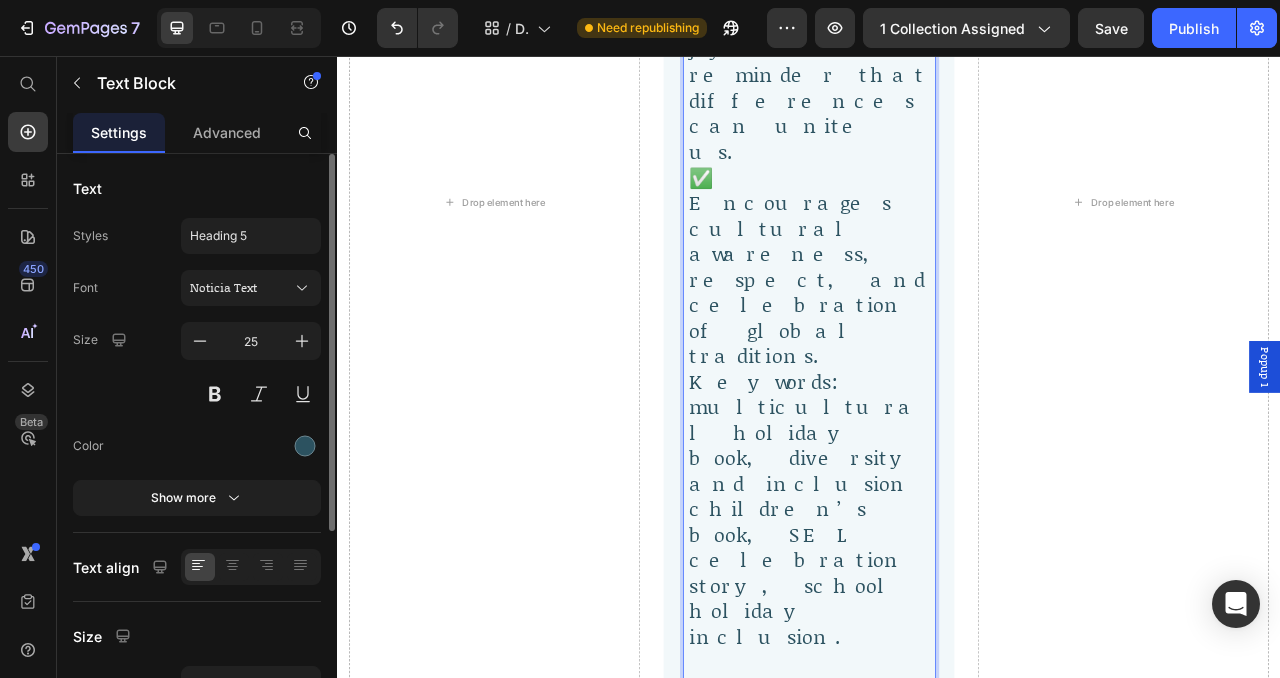 click on "(multicultural holiday book, diversity and inclusion children’s book, SEL celebration story, school holiday inclusion.)" at bounding box center (937, 1017) 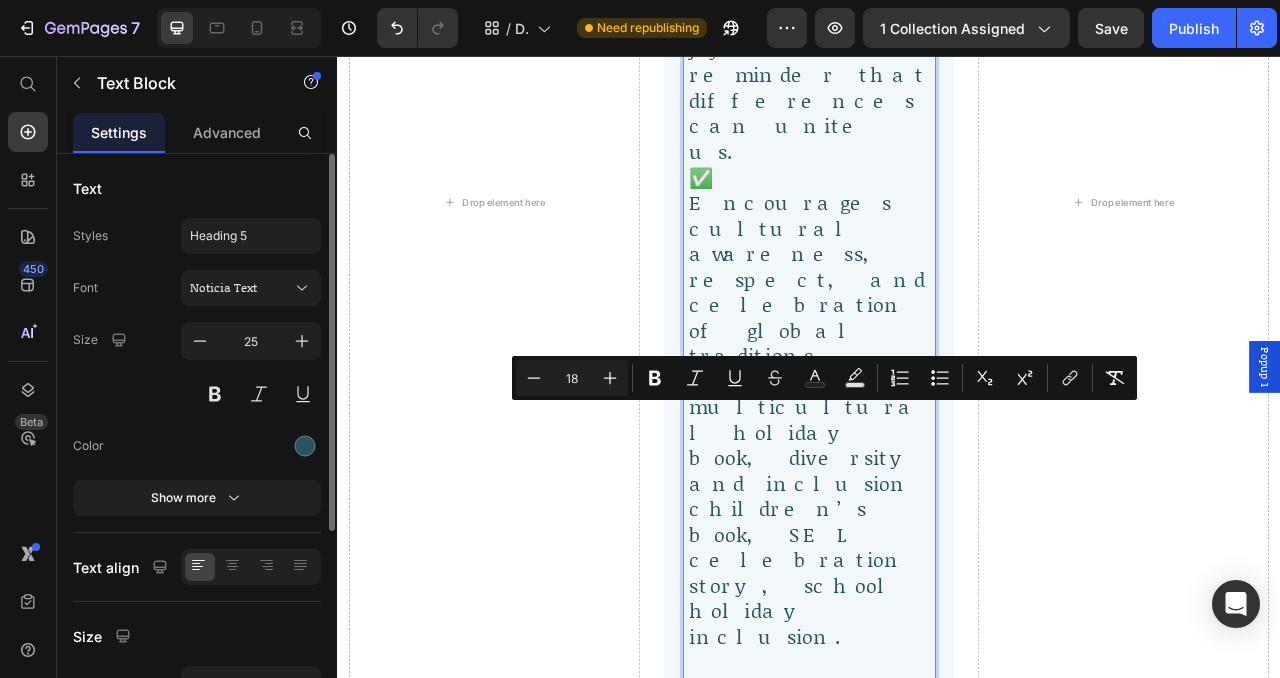 click on "(multicultural holiday book, diversity and inclusion children’s book, SEL celebration story, school holiday inclusion.)" at bounding box center [937, 1017] 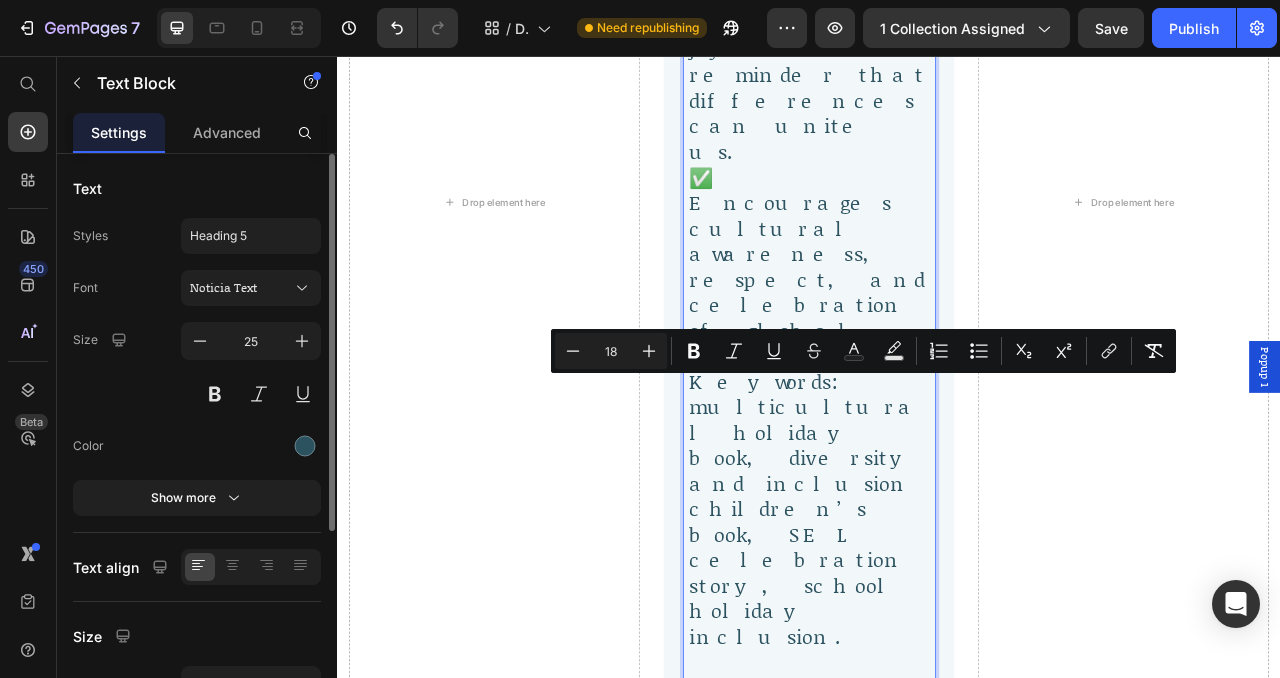 type on "25" 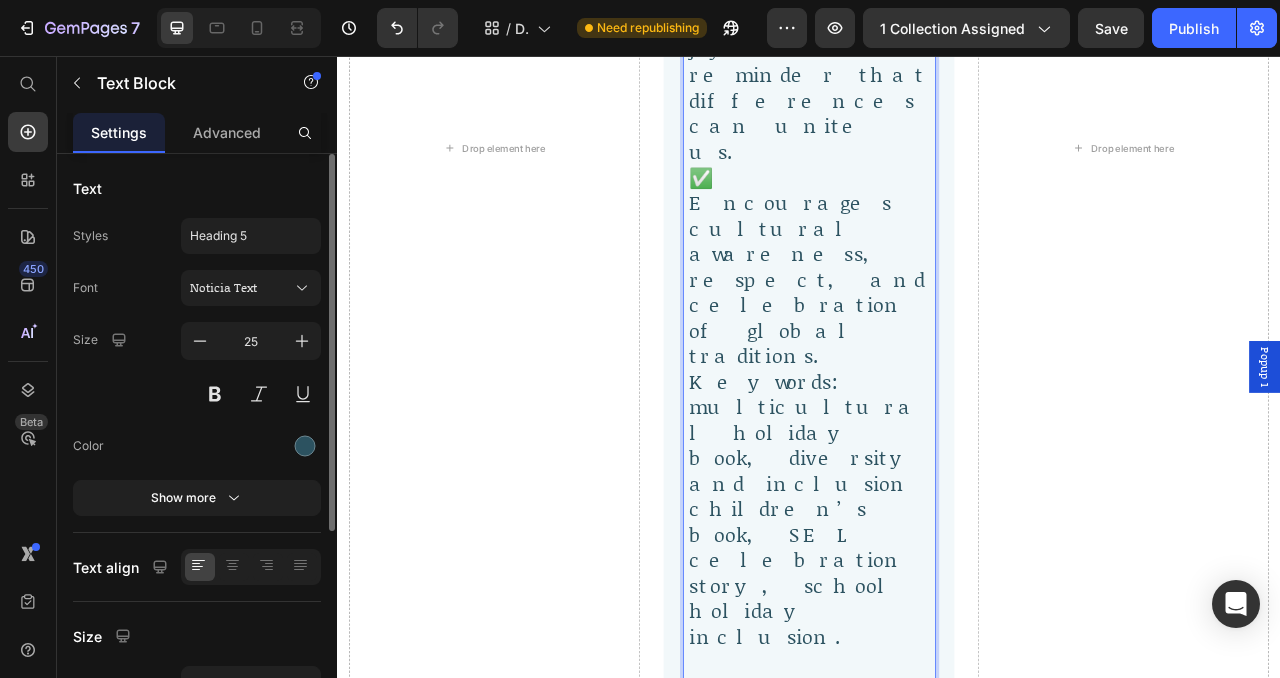 click on "Encourages cultural awareness, respect, and celebration of global traditions." at bounding box center (925, 897) 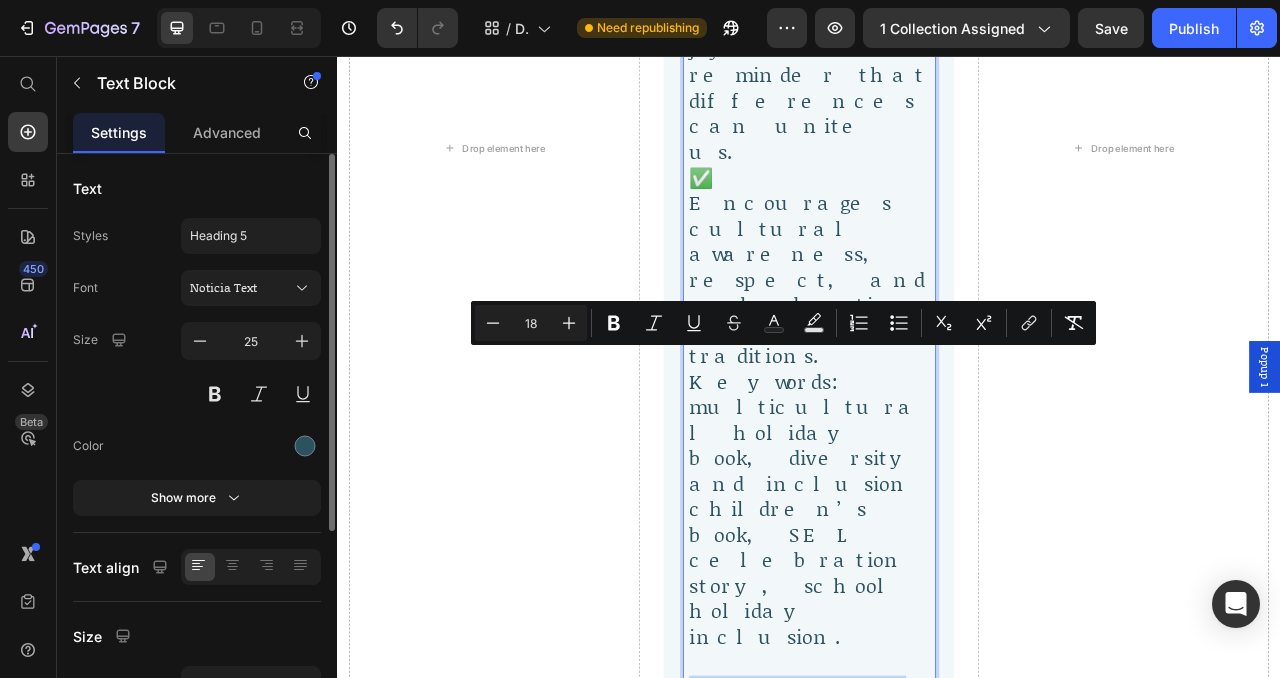 click on "Encourages cultural awareness, respect, and celebration of global traditions." at bounding box center (925, 897) 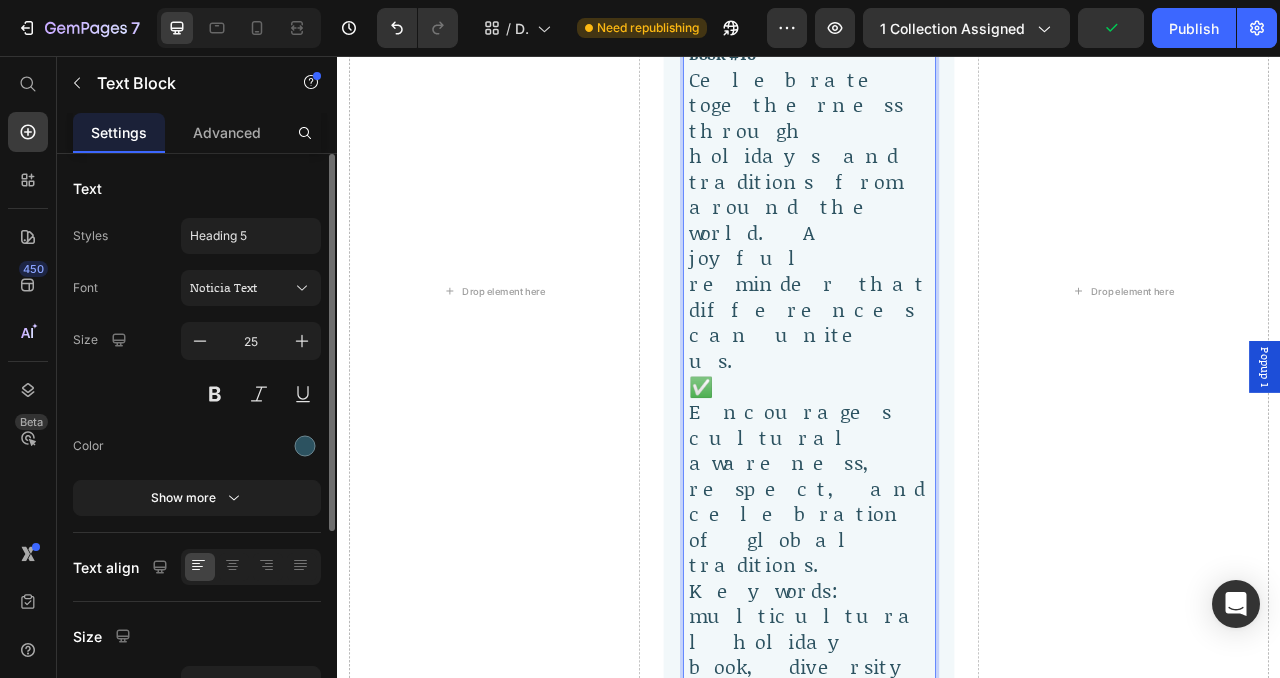 scroll, scrollTop: 5614, scrollLeft: 0, axis: vertical 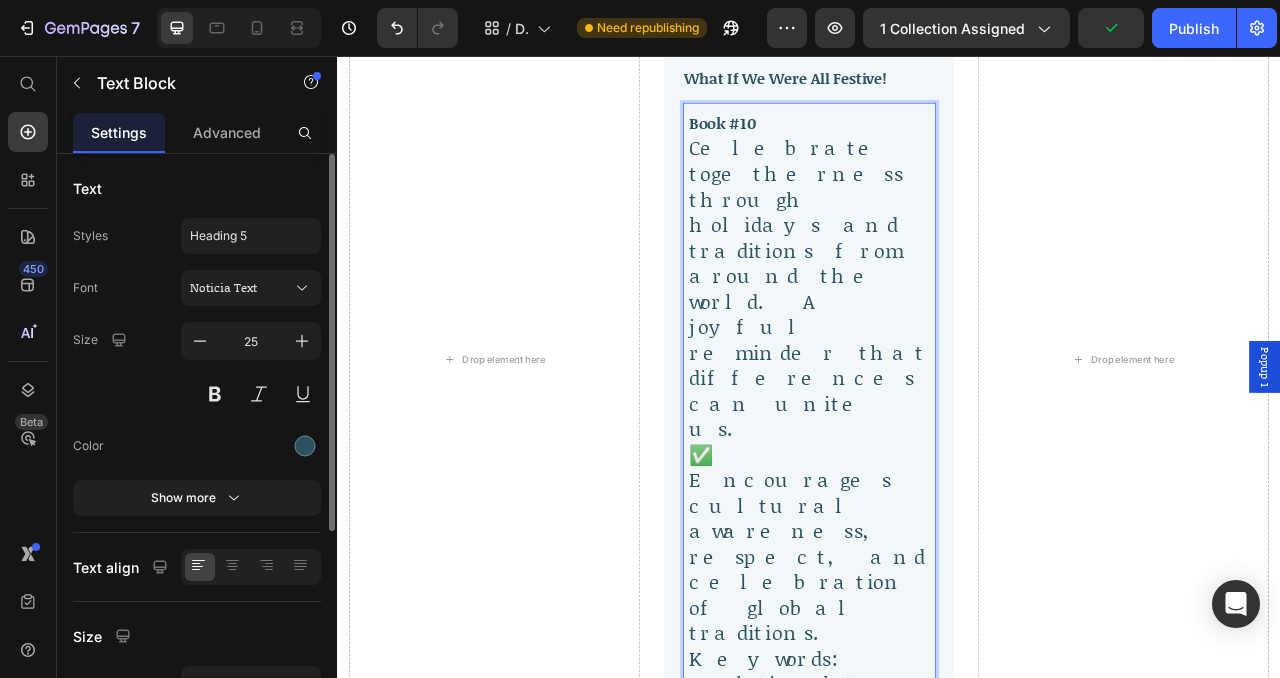click on "✅ Encourages cultural awareness, respect, and celebration of global traditions." at bounding box center [937, 678] 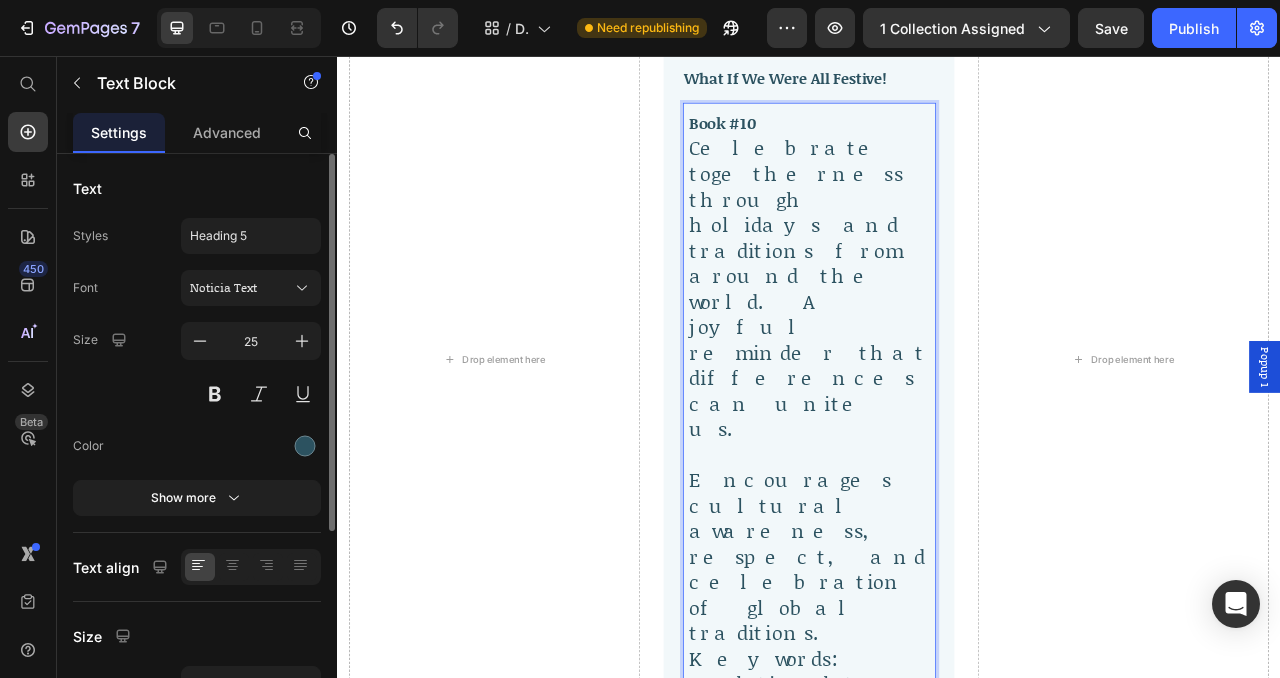 click on "Keywords: multicultural holiday book, diversity and inclusion children’s book, SEL celebration story, school holiday inclusion." at bounding box center (937, 987) 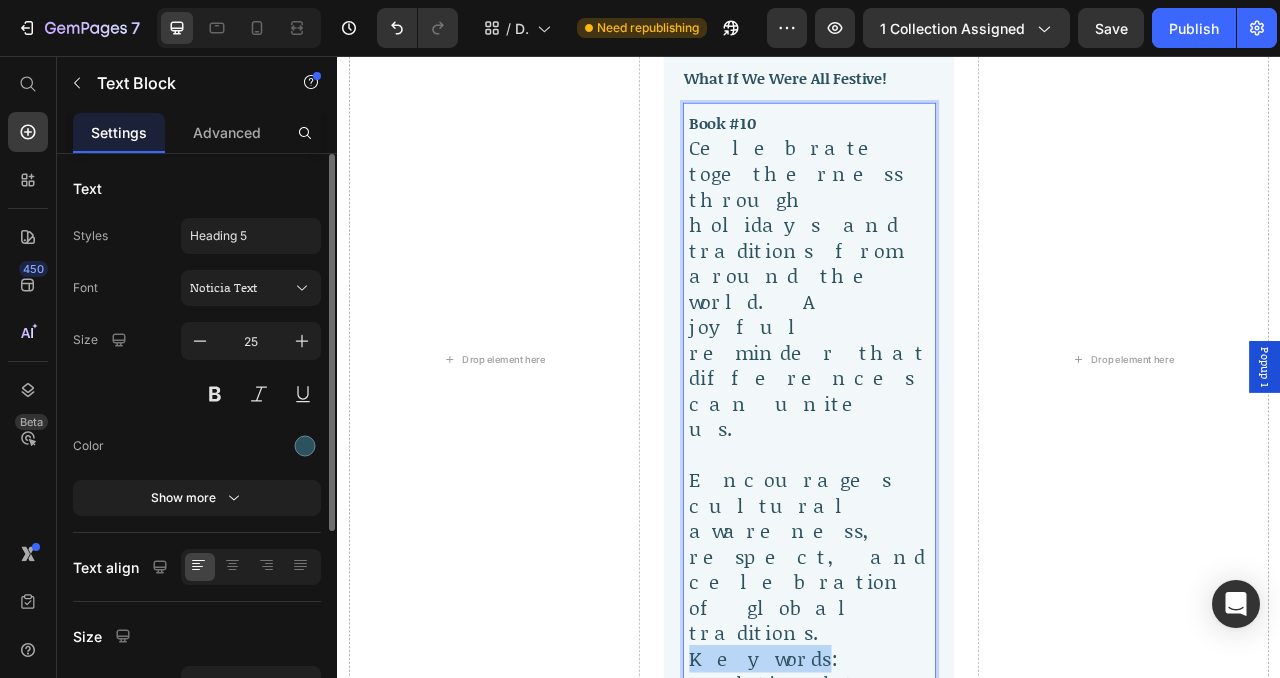 click on "Keywords: multicultural holiday book, diversity and inclusion children’s book, SEL celebration story, school holiday inclusion." at bounding box center (937, 987) 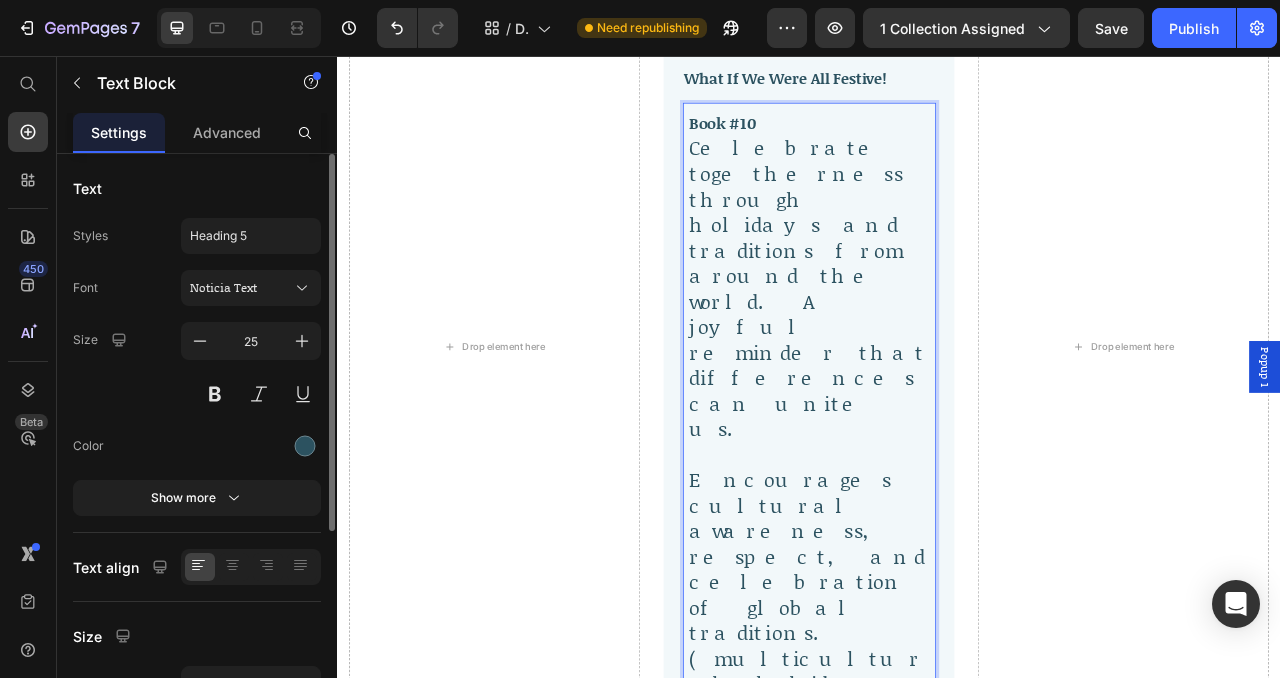 click on "Book #10 Celebrate togetherness through holidays and traditions from around the world. A joyful reminder that differences can unite us. Encourages cultural awareness, respect, and celebration of global traditions. (multicultural holiday book, diversity and inclusion children’s book, SEL celebration story, school holiday inclusion." at bounding box center [937, 630] 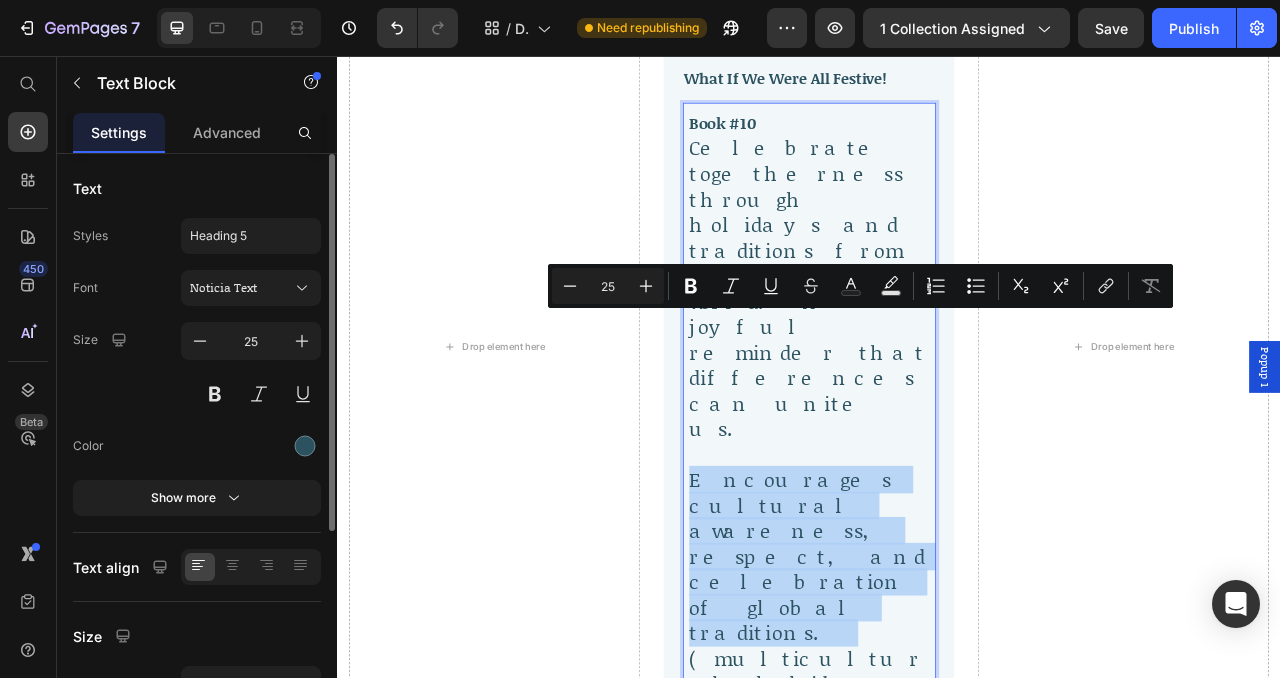 click on "Encourages cultural awareness, respect, and celebration of global traditions." at bounding box center (937, 694) 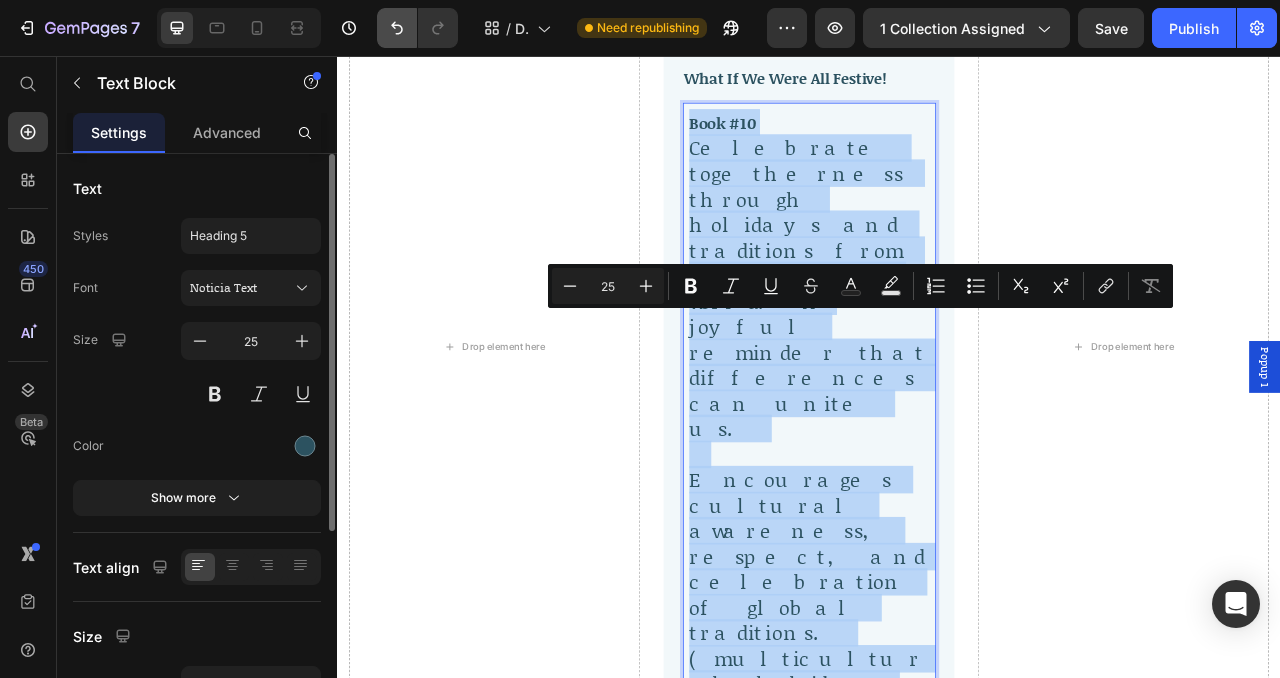 type on "20" 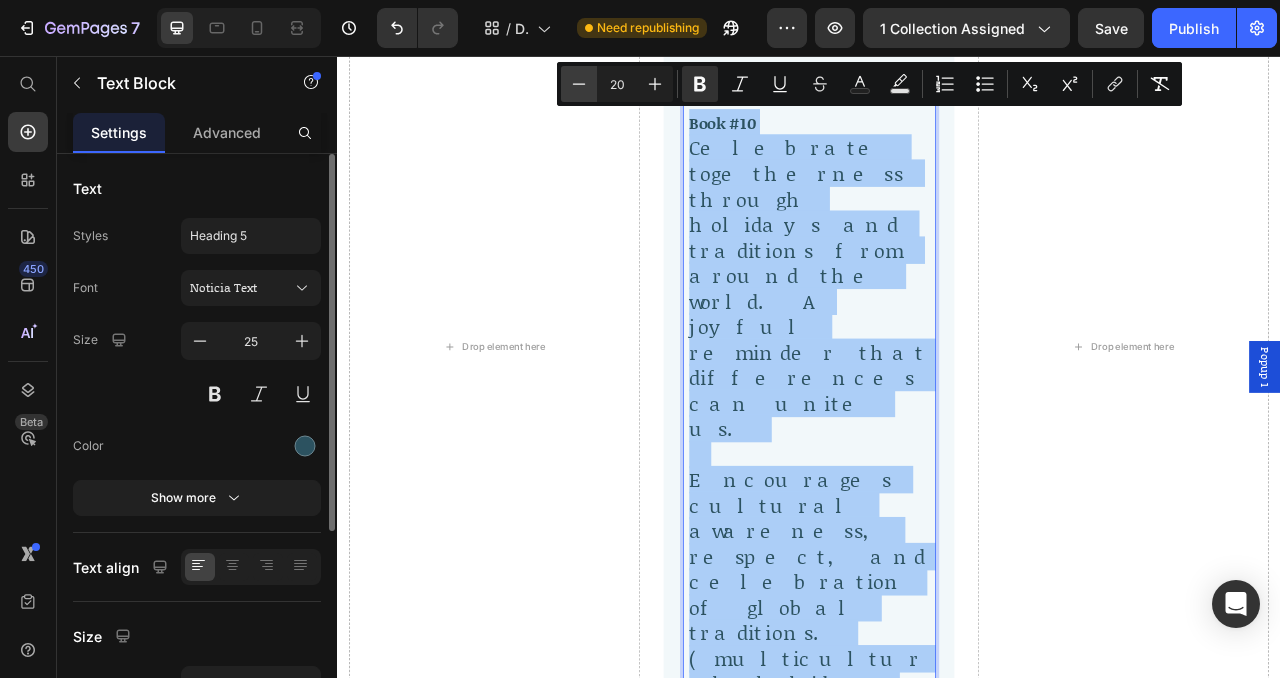 click 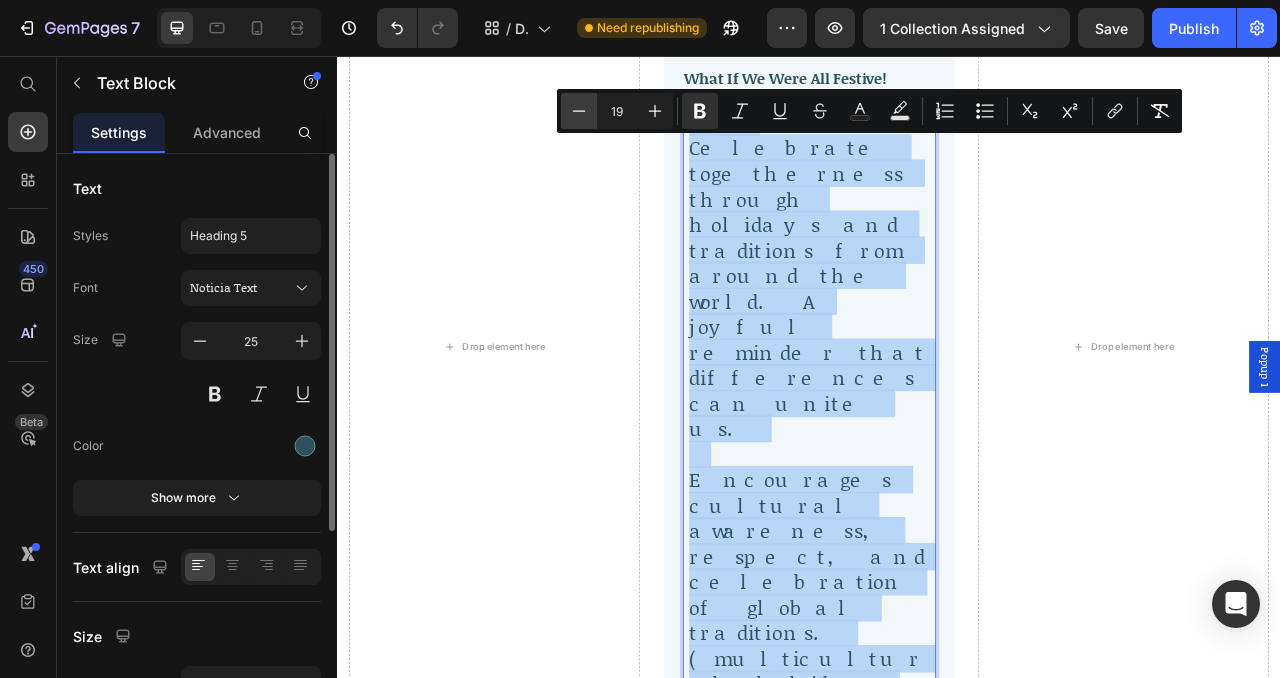 click on "Minus 19 Plus Bold Italic Underline       Strikethrough
Text Color
Text Background Color Numbered List Bulleted List Subscript Superscript       link Remove Format" at bounding box center (869, 111) 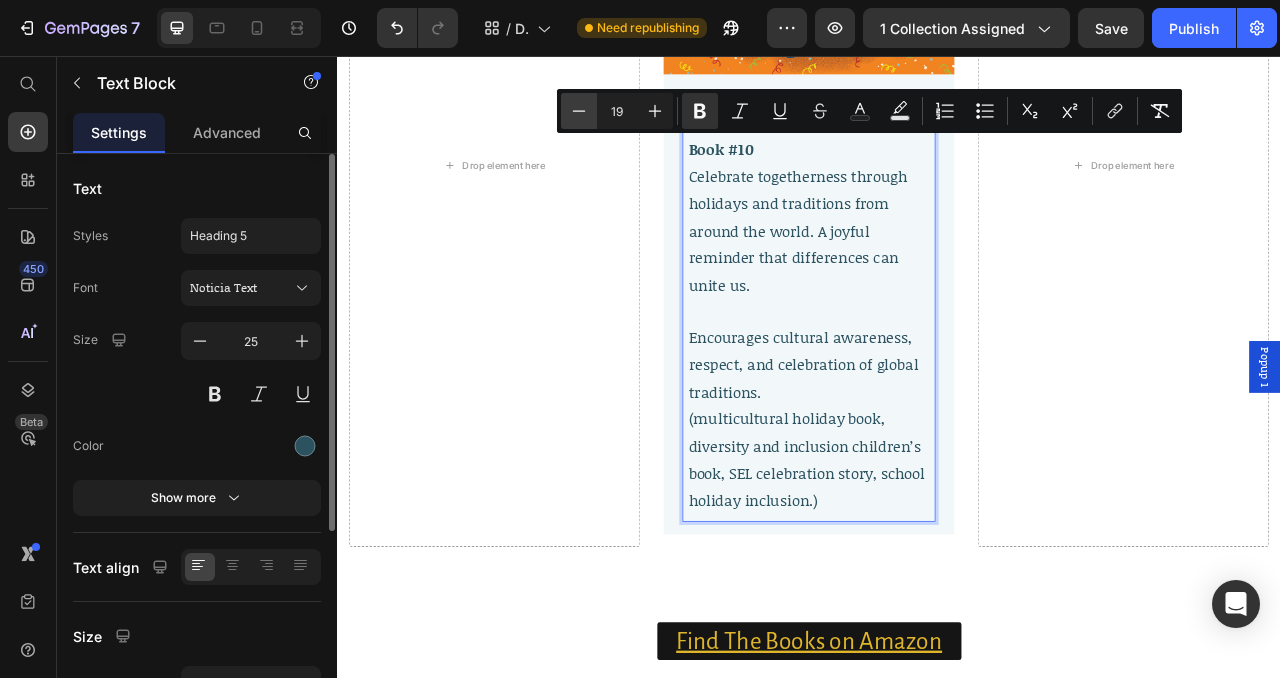 click 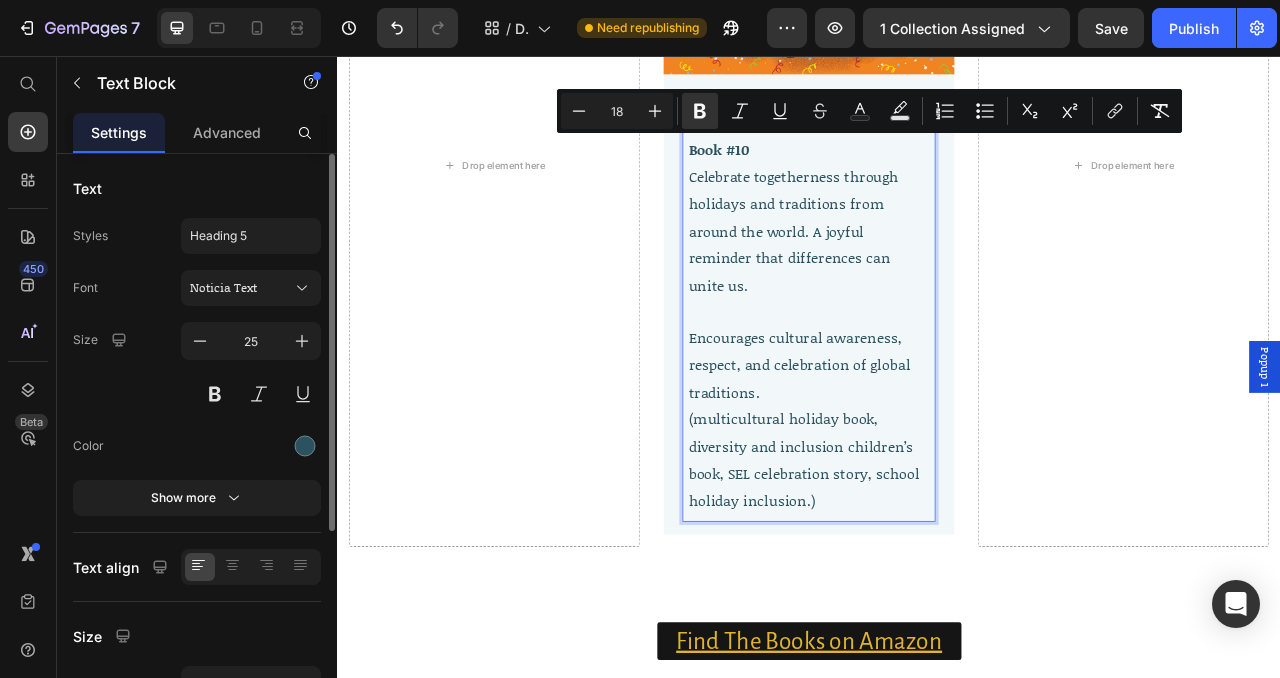 click on "Celebrate togetherness through holidays and traditions from around the world. A joyful reminder that differences can unite us." at bounding box center [937, 278] 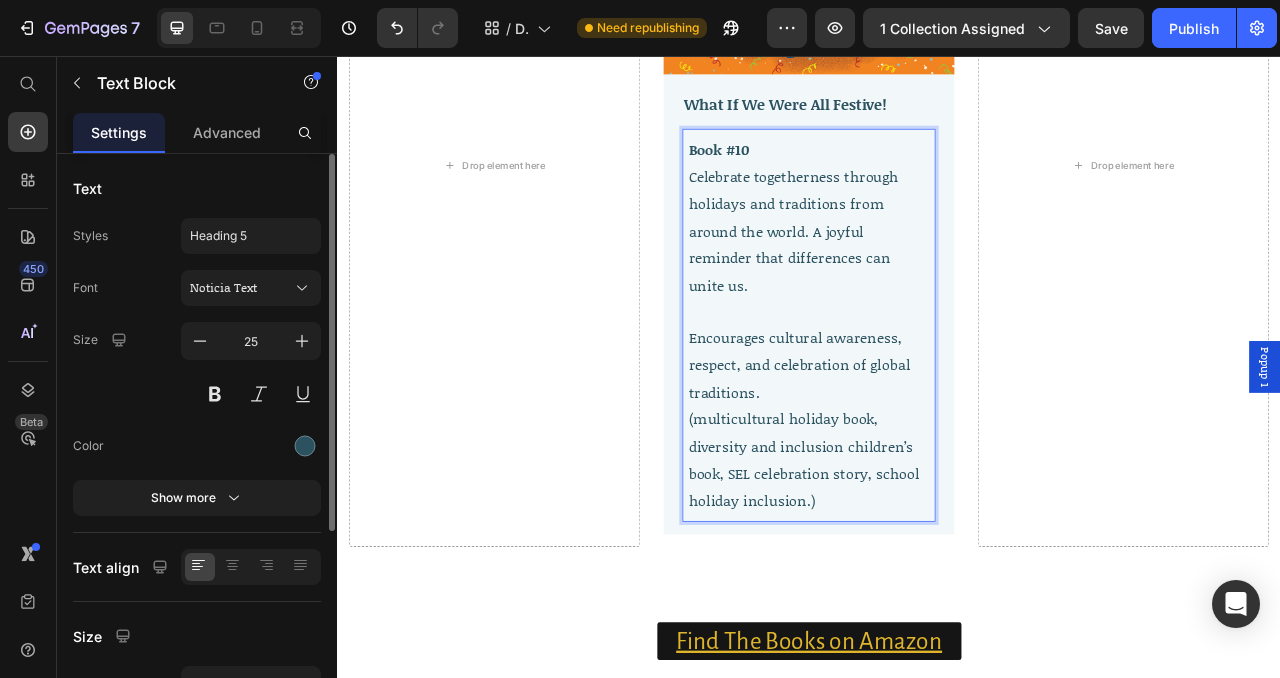 click on "Book #10" at bounding box center (822, 175) 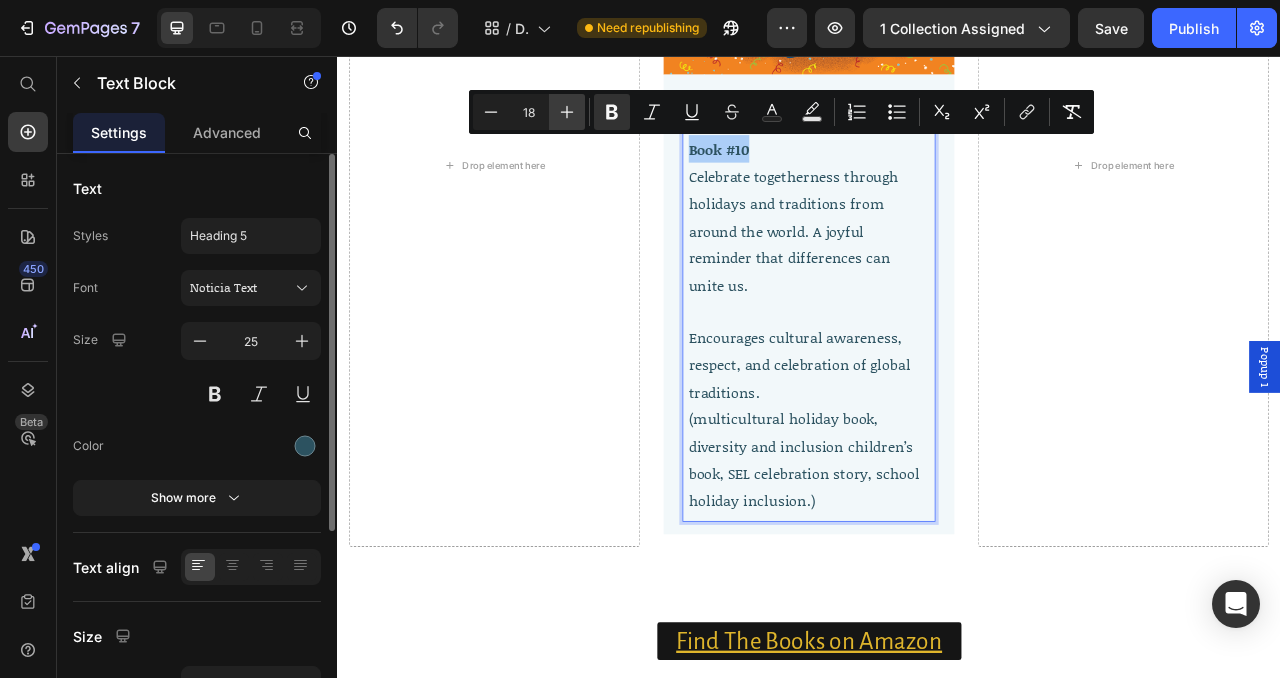 click 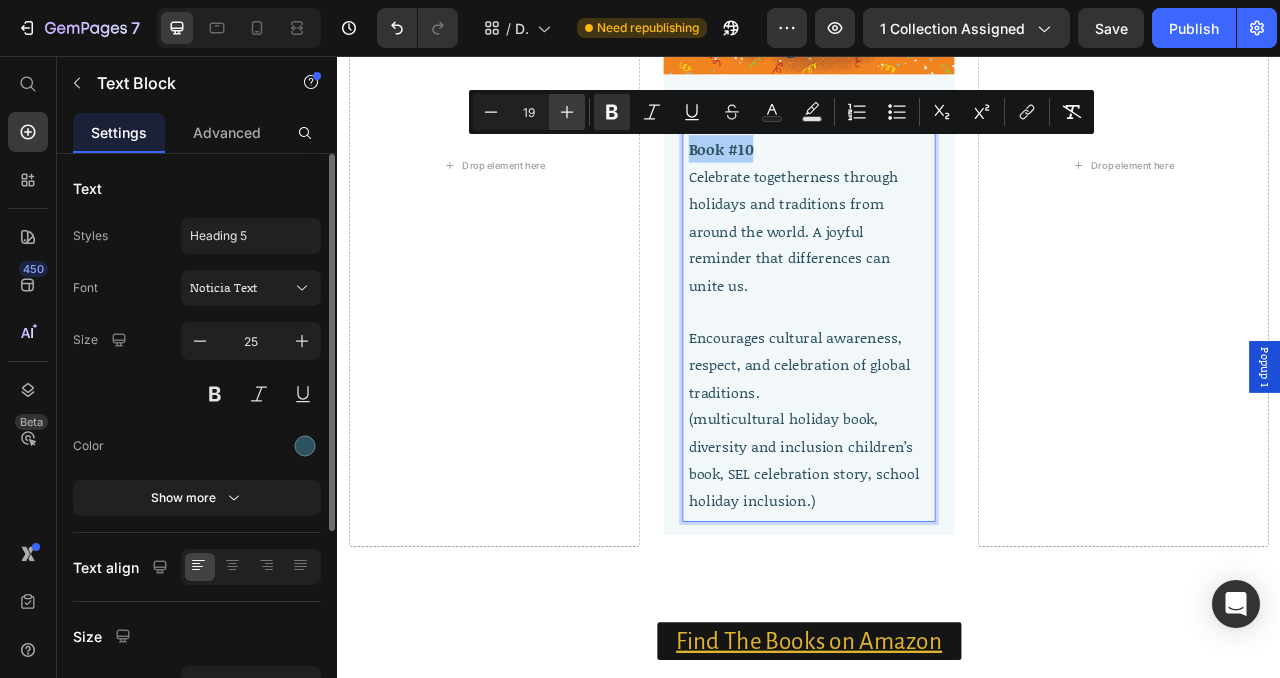 click 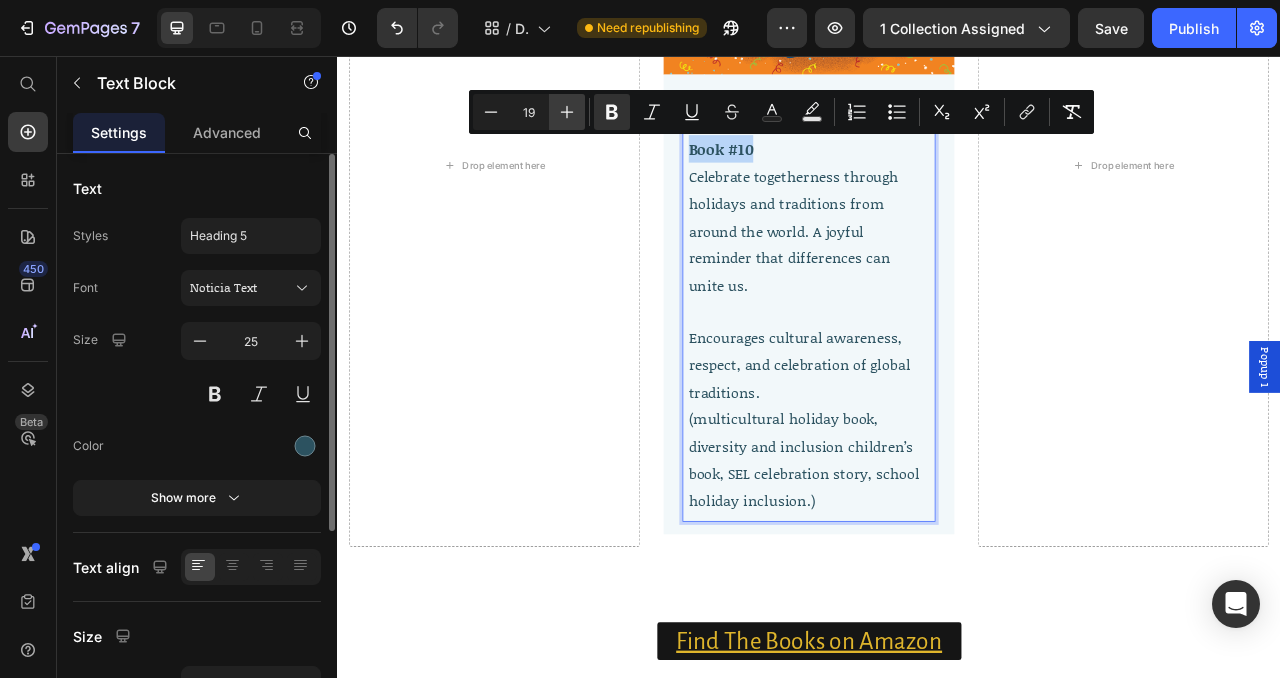 type on "20" 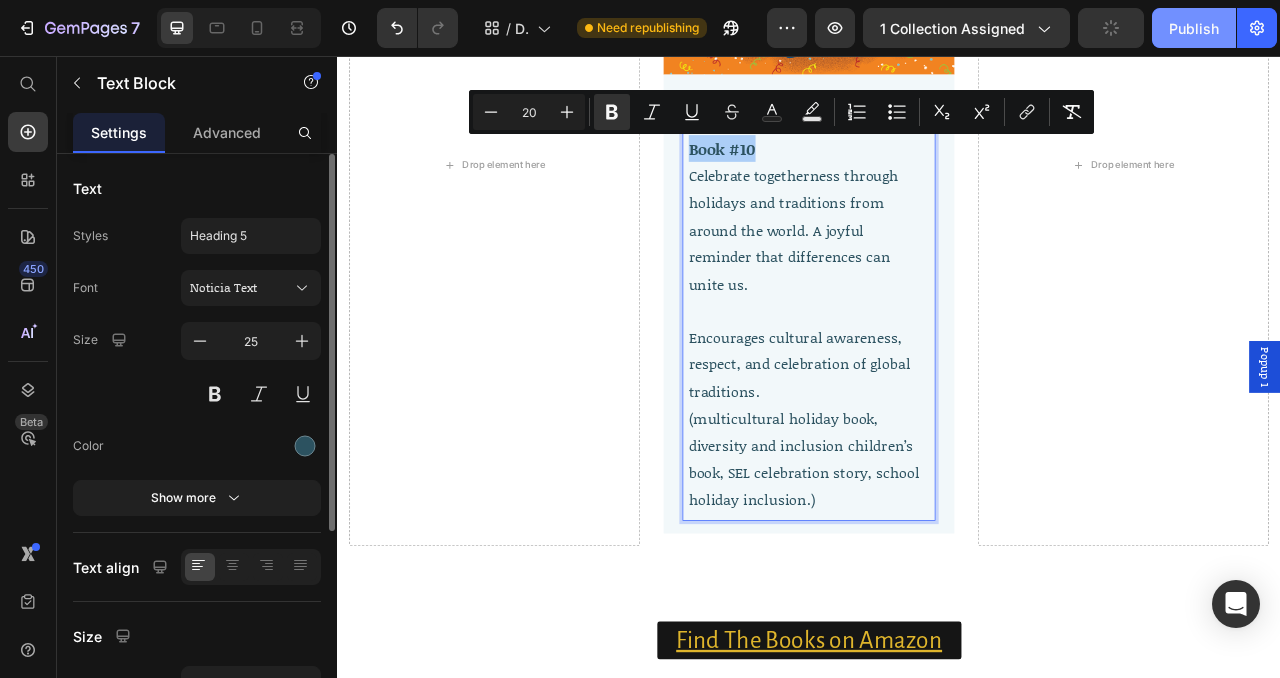 click on "Publish" 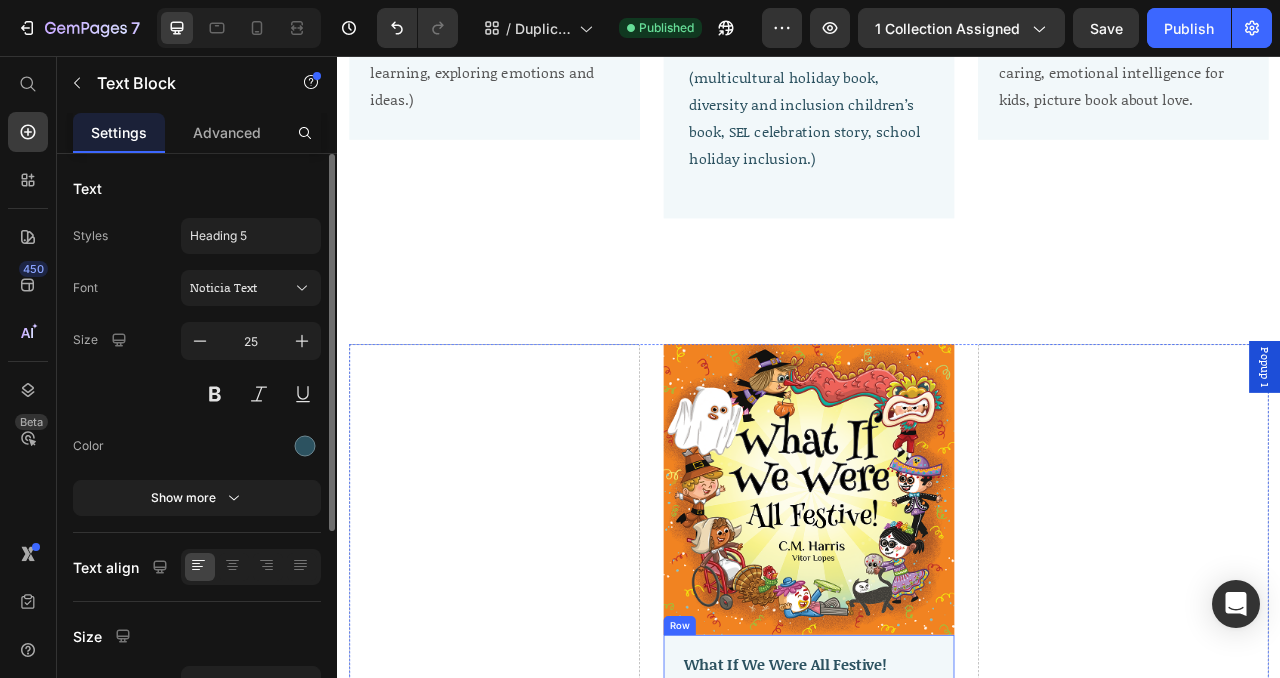 scroll, scrollTop: 4866, scrollLeft: 0, axis: vertical 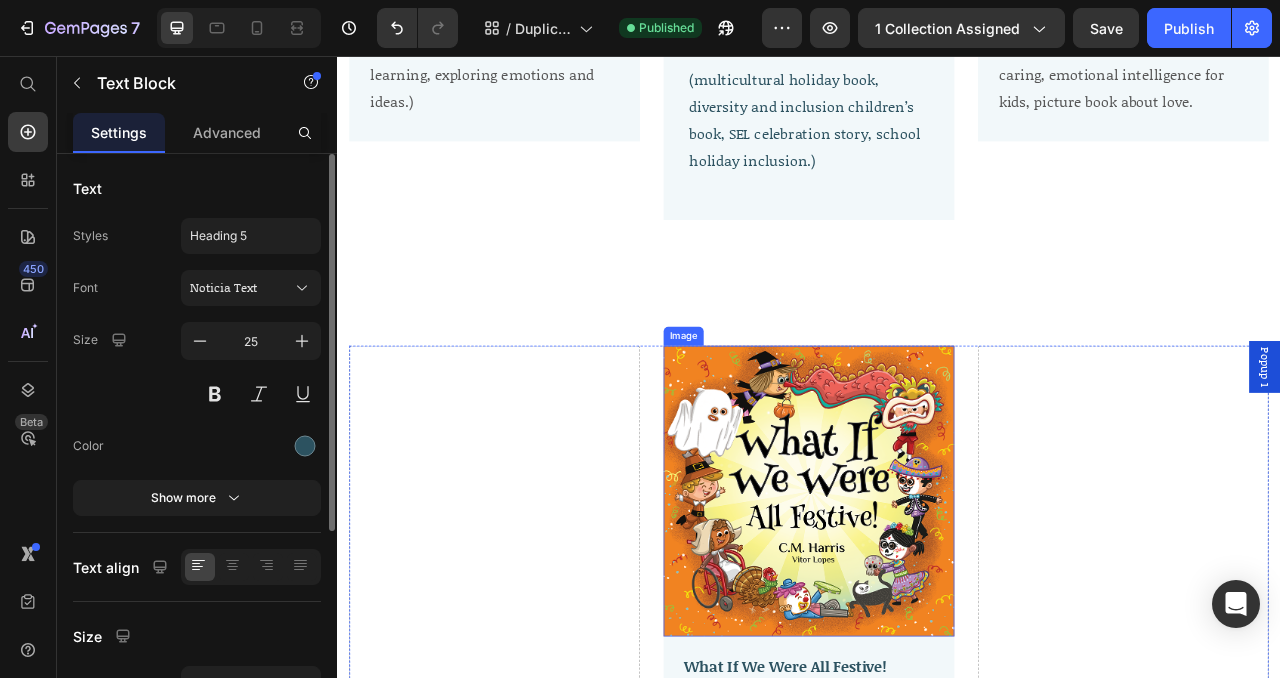 click at bounding box center [937, 610] 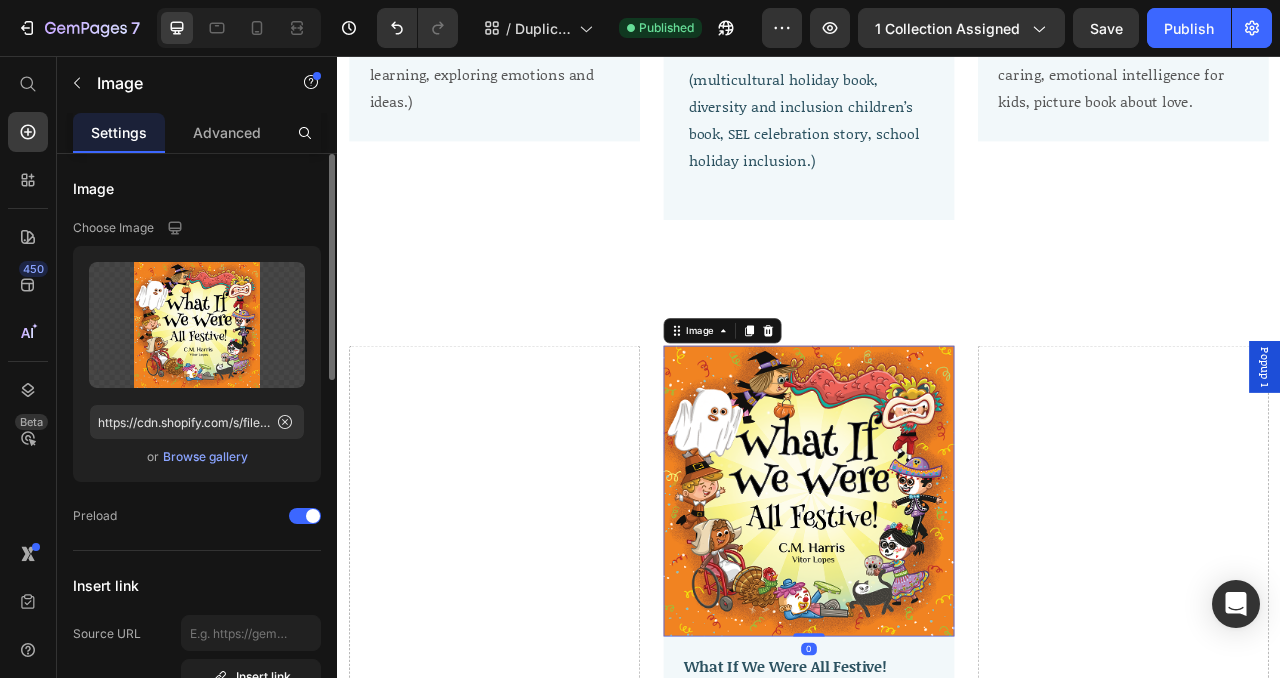 scroll, scrollTop: 0, scrollLeft: 0, axis: both 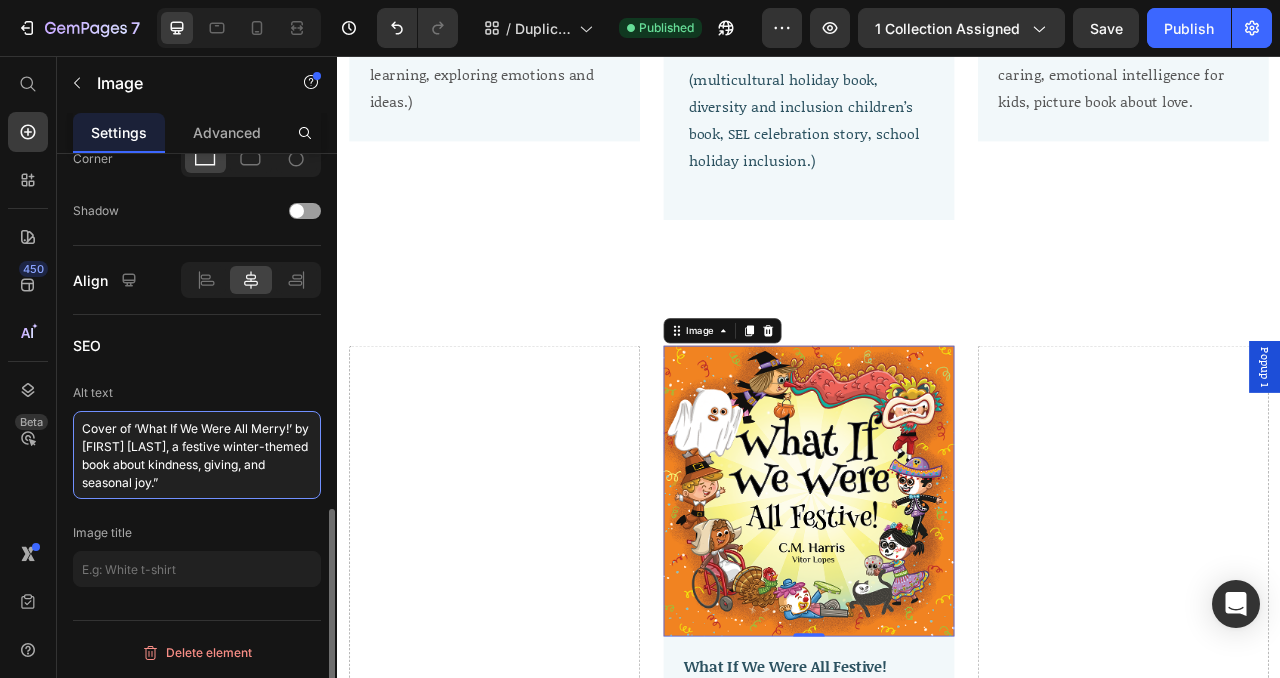 click on "Cover of ‘What If We Were All Merry!’ by [FIRST] [LAST], a festive winter-themed book about kindness, giving, and seasonal joy.”" at bounding box center (197, 455) 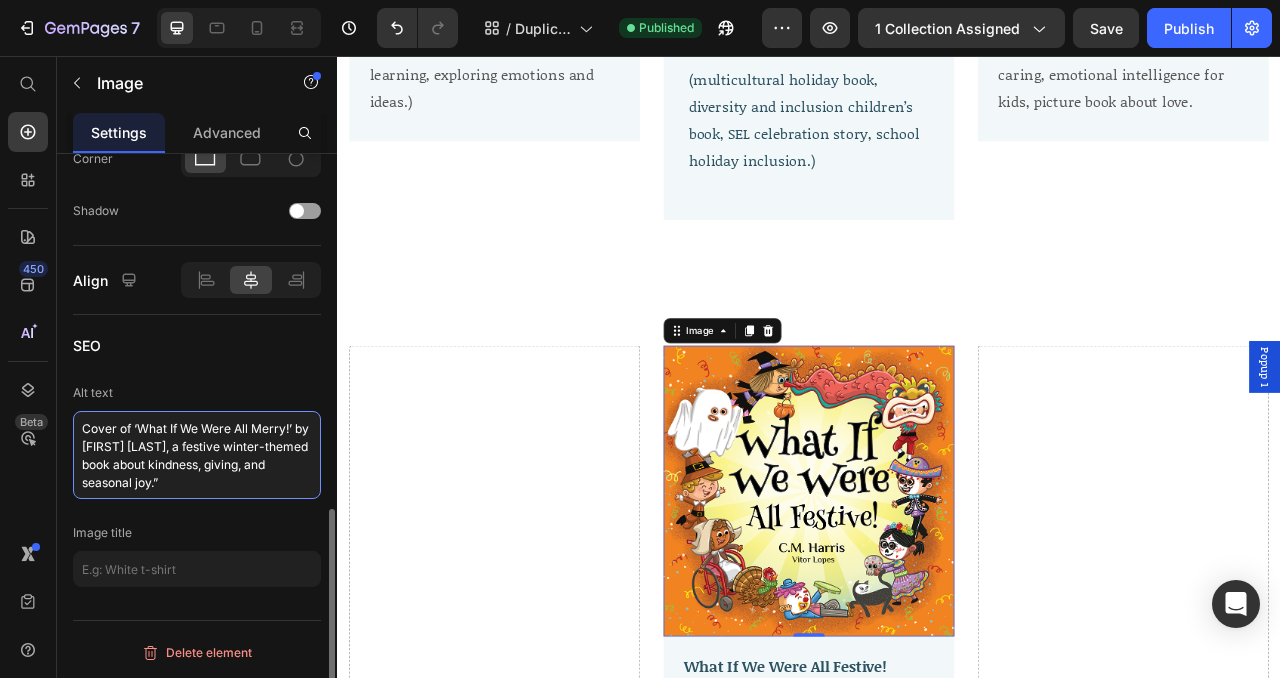 paste on "Festive!’ by [NAME], a multicultural holiday story celebrating global traditions and unit" 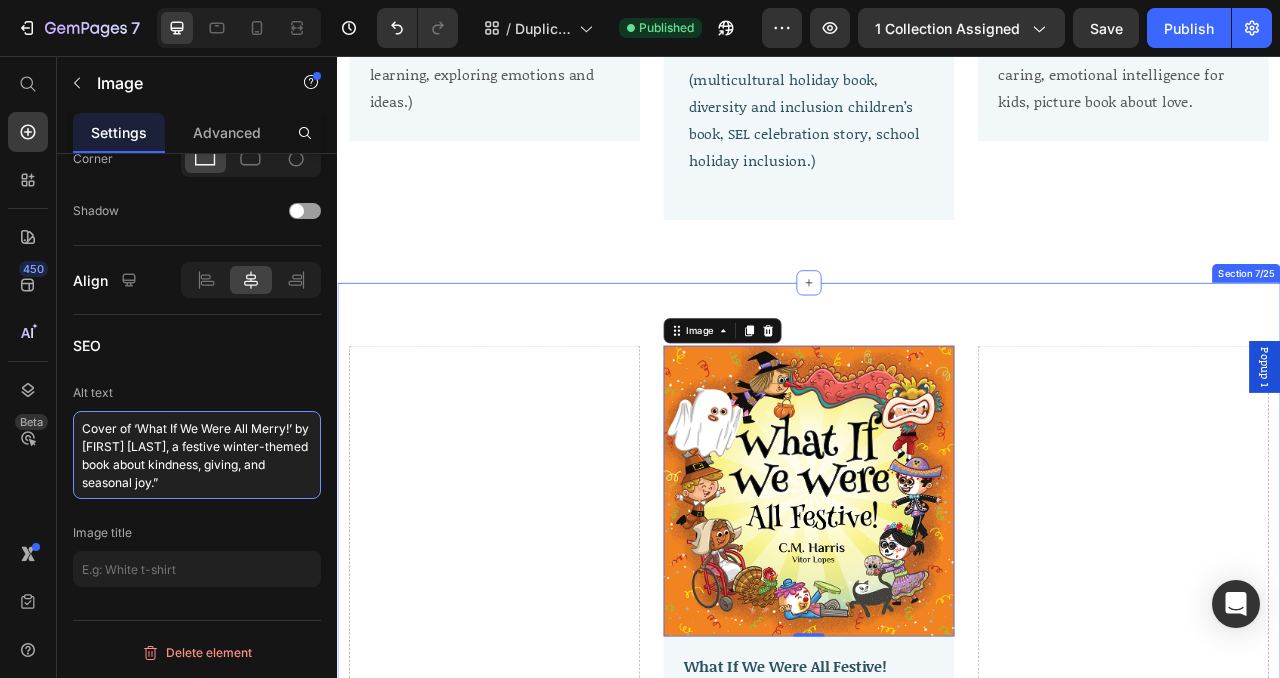 type on "Cover of ‘What If We Were All Festive!’ by C.M. Harris, a multicultural holiday story celebrating global traditions and unity.”" 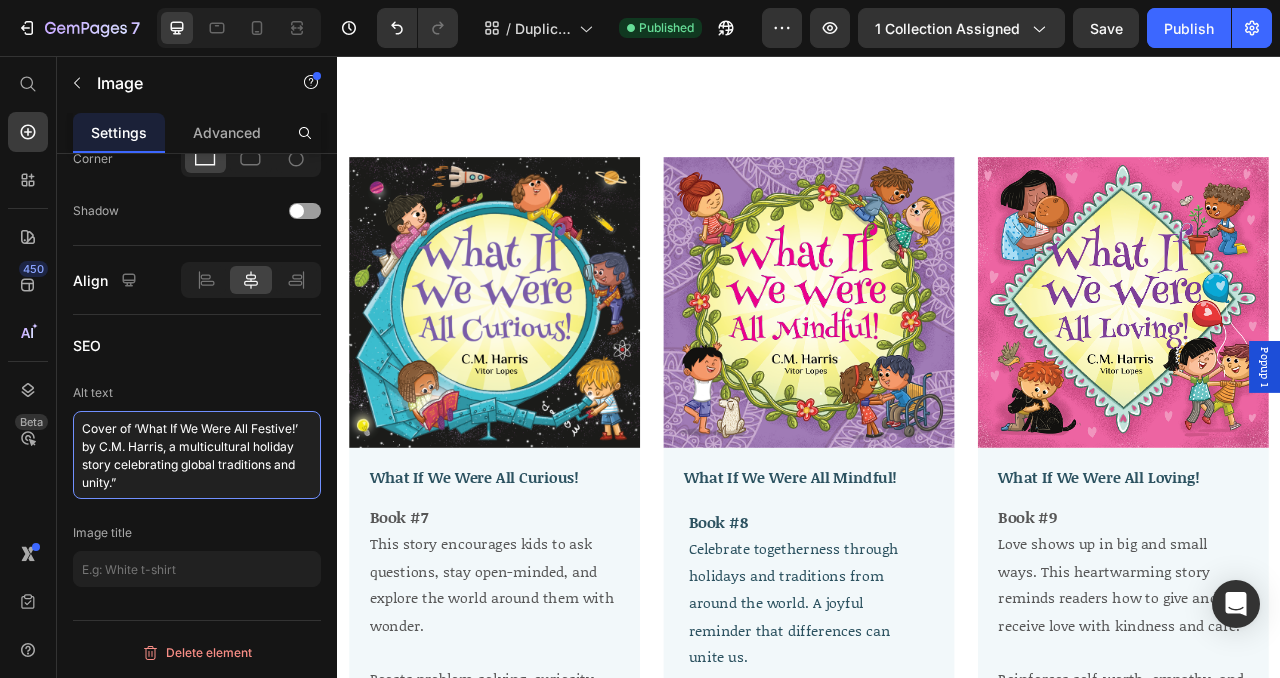 scroll, scrollTop: 3950, scrollLeft: 0, axis: vertical 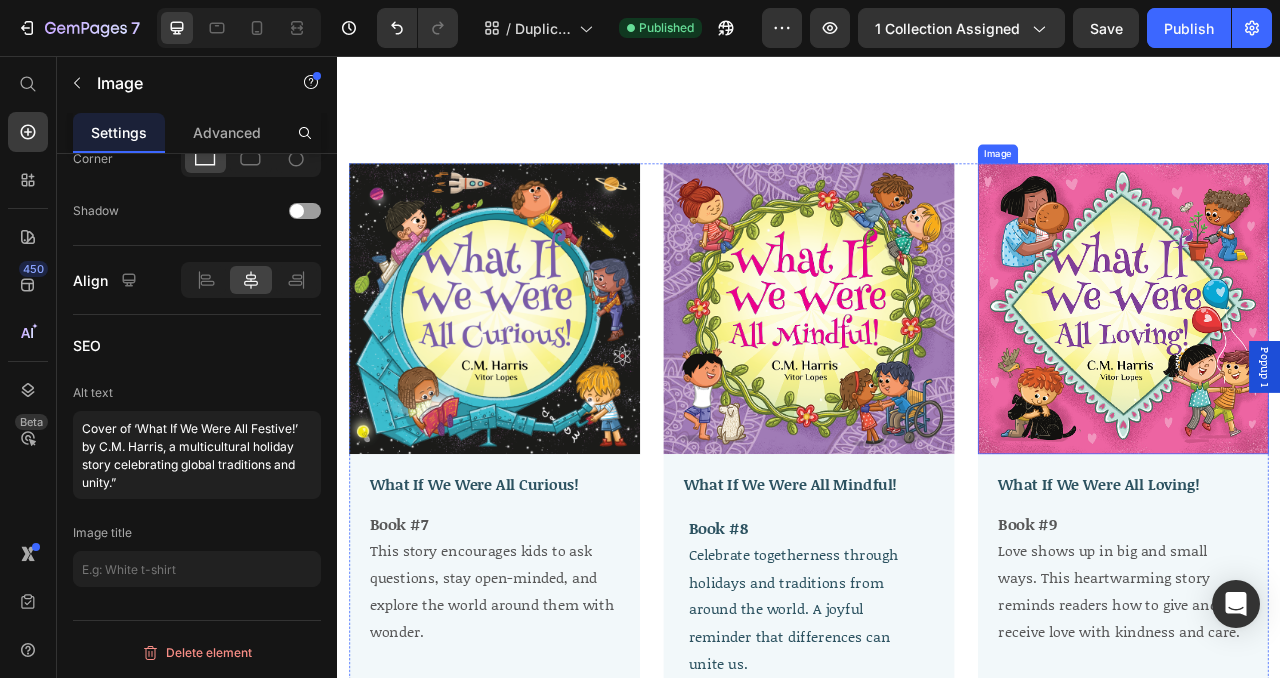 click at bounding box center [1337, 378] 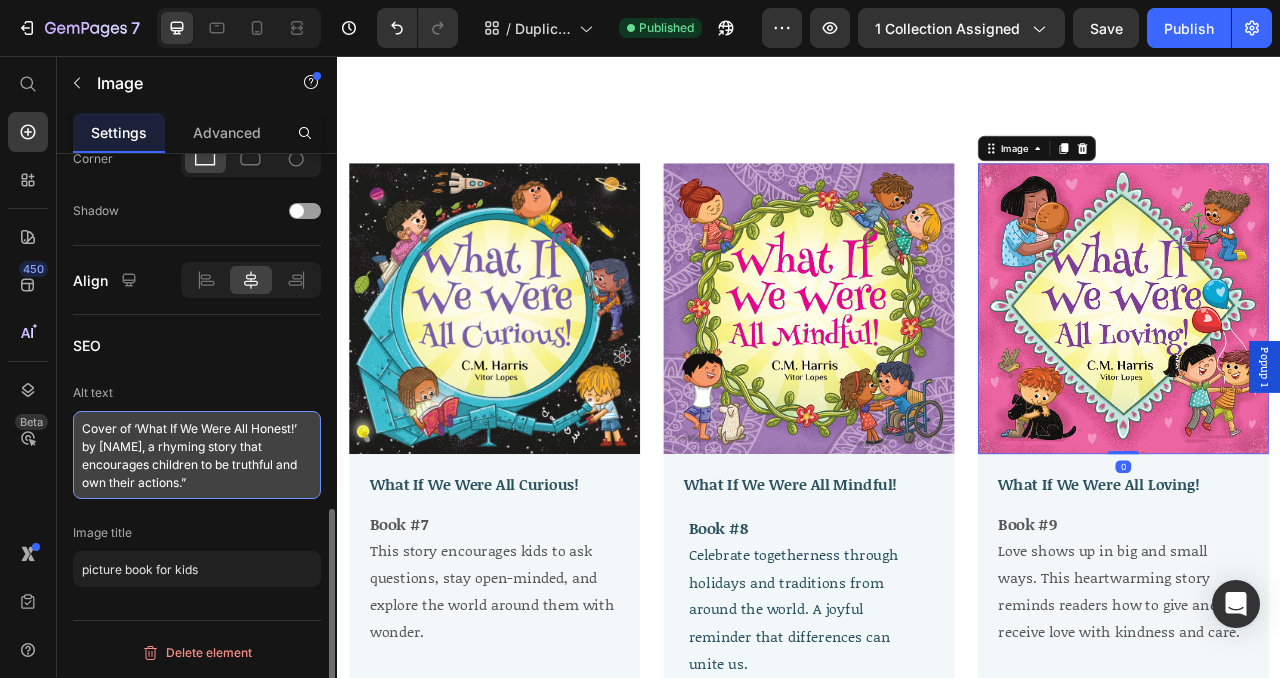 click on "Cover of ‘What If We Were All Honest!’ by [NAME], a rhyming story that encourages children to be truthful and own their actions.”" at bounding box center [197, 455] 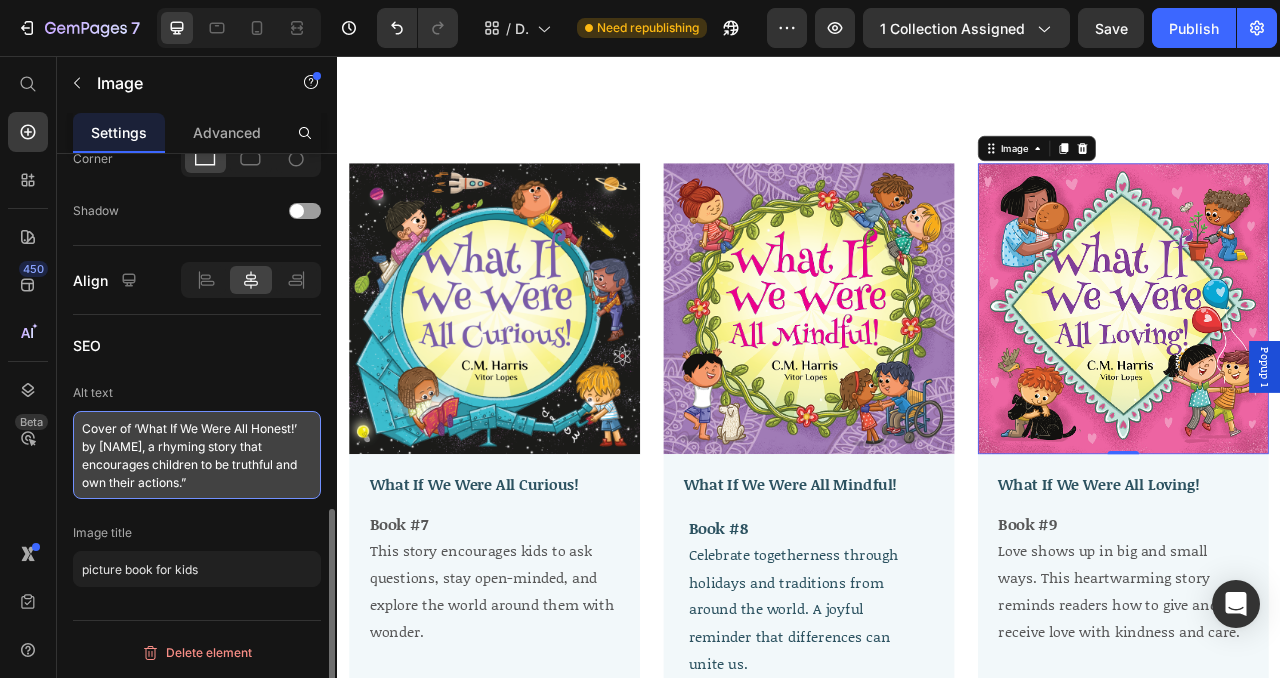 paste on "Loving!’ by C.M. Harris, a heartfelt children’s book about love, care, and healthy relationships" 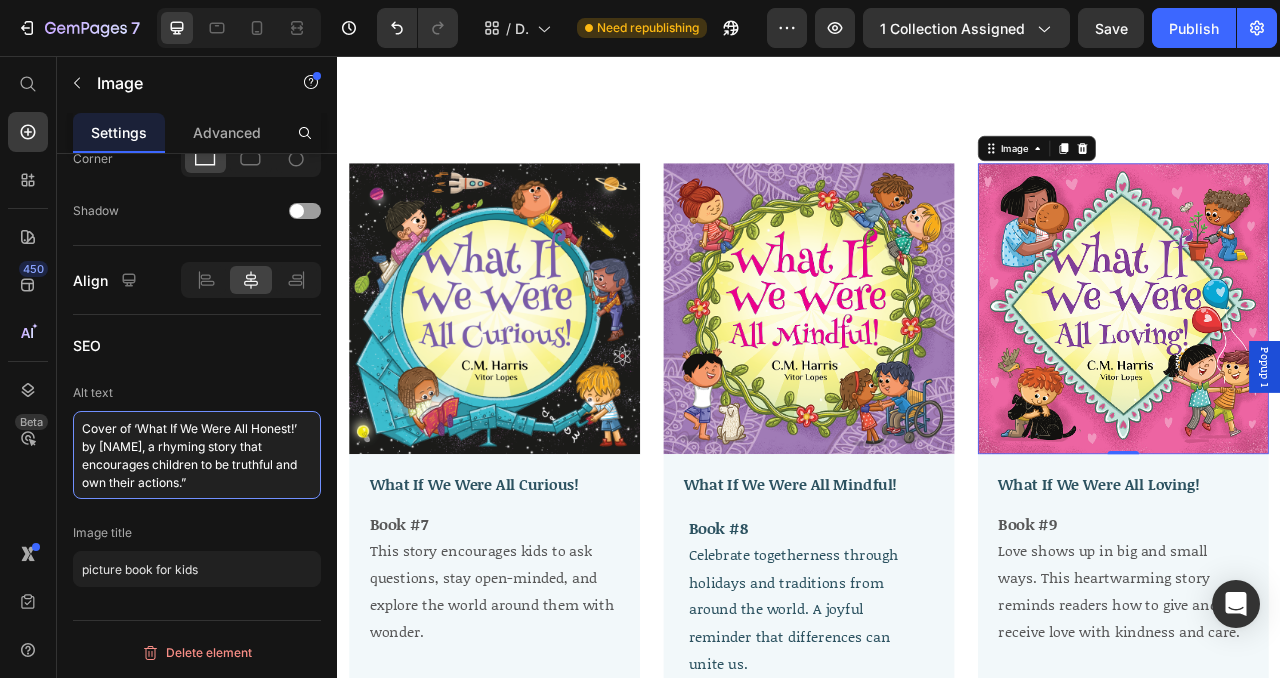 type on "Cover of ‘What If We Were All Loving!’ by [FIRST] [LAST], a heartfelt children’s book about love, care, and healthy relationships" 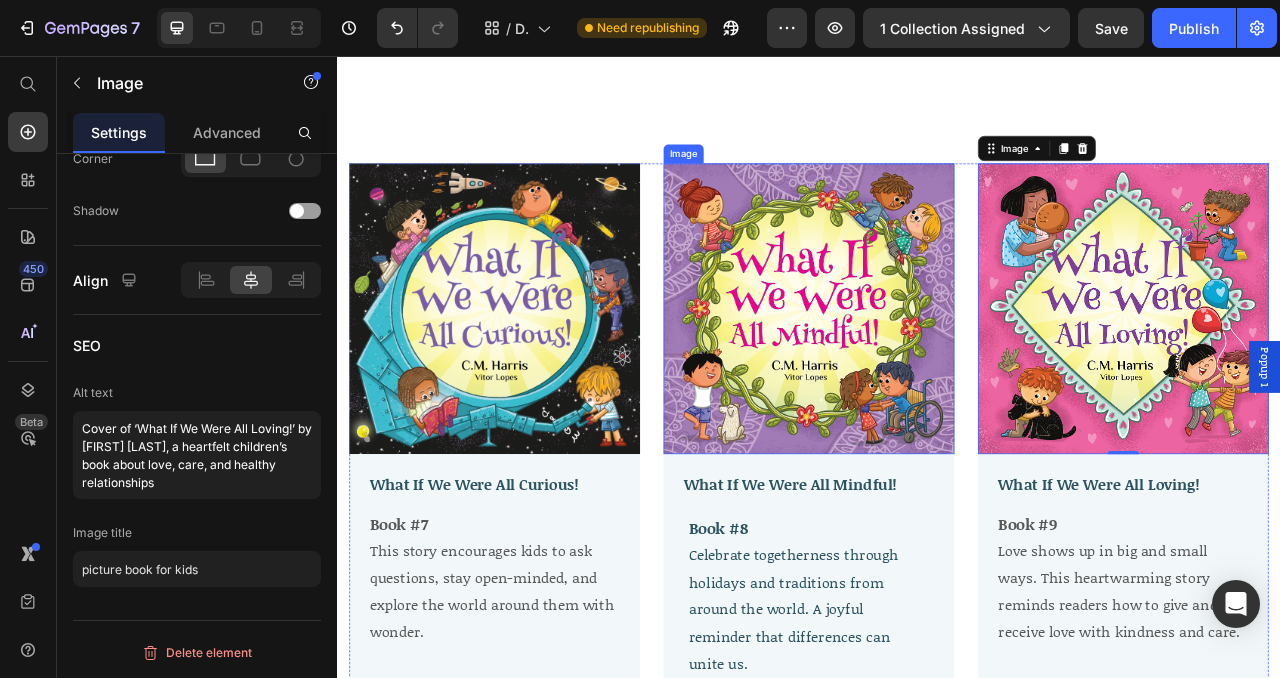 click at bounding box center (937, 378) 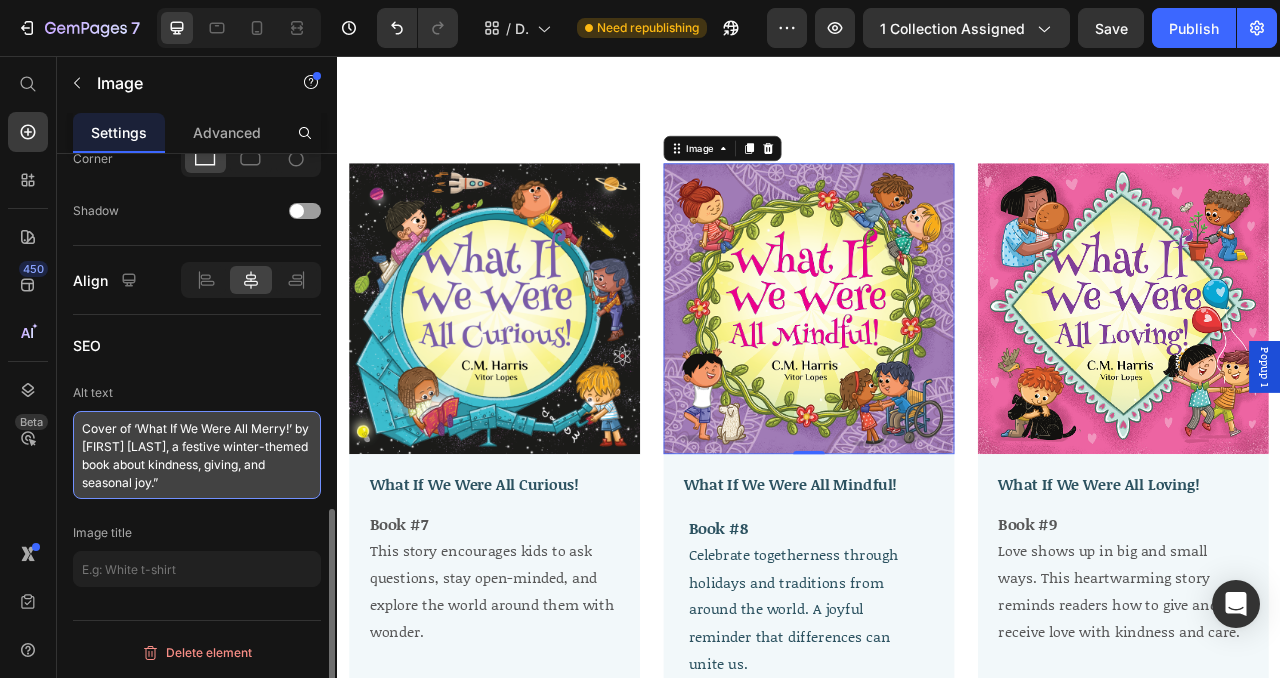 click on "Cover of ‘What If We Were All Merry!’ by [FIRST] [LAST], a festive winter-themed book about kindness, giving, and seasonal joy.”" at bounding box center (197, 455) 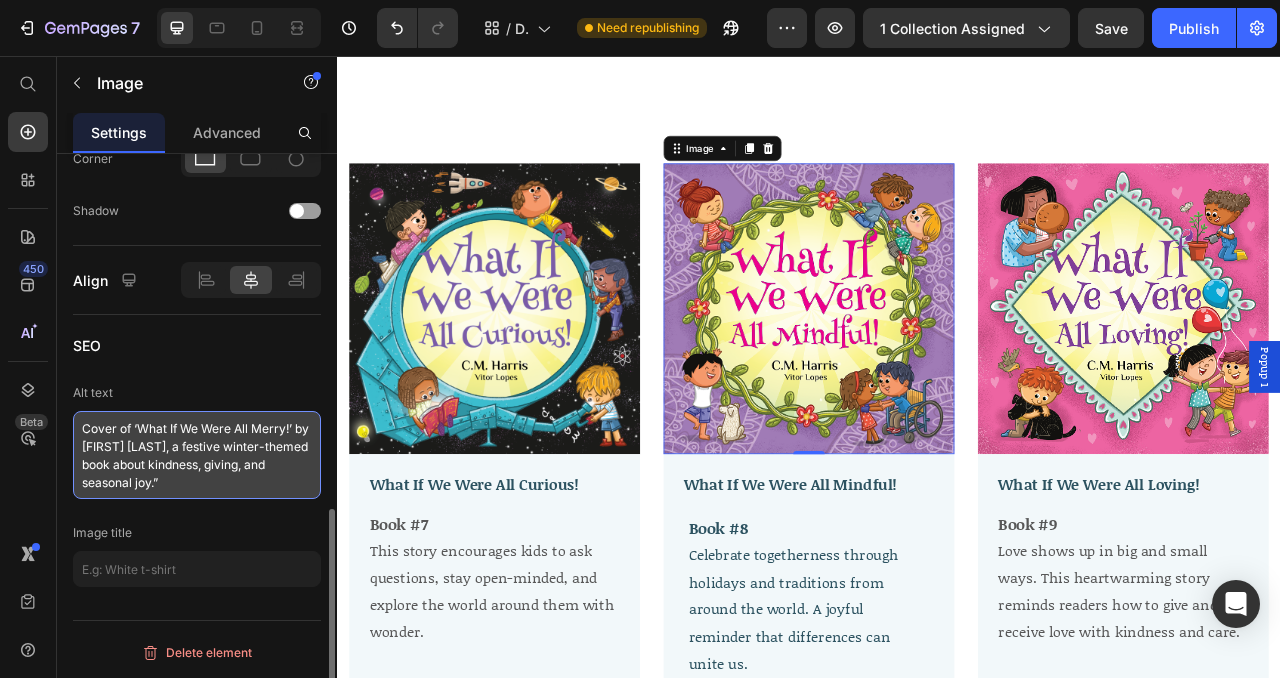 paste on "indful!’ by C.M. Harris, a book that helps kids understand mindfulness, emotions, and staying calm." 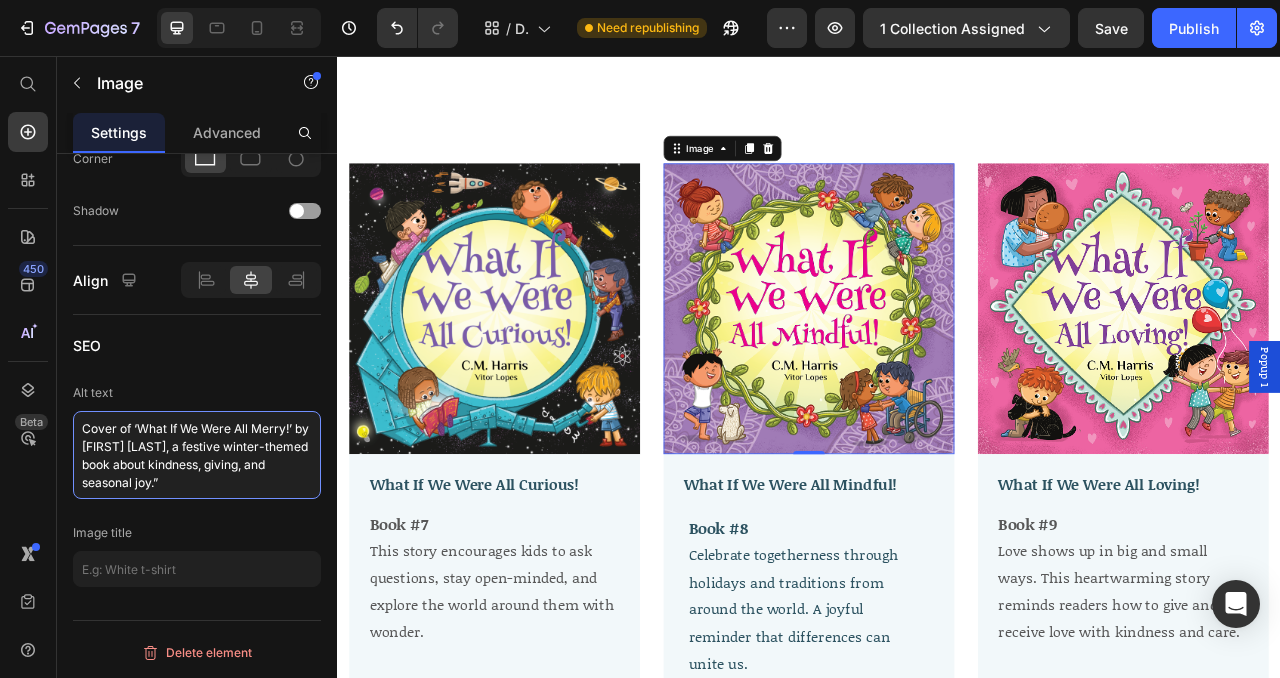 type on "Cover of ‘What If We Were All Mindful!’ by C.M. Harris, a book that helps kids understand mindfulness, emotions, and staying calm." 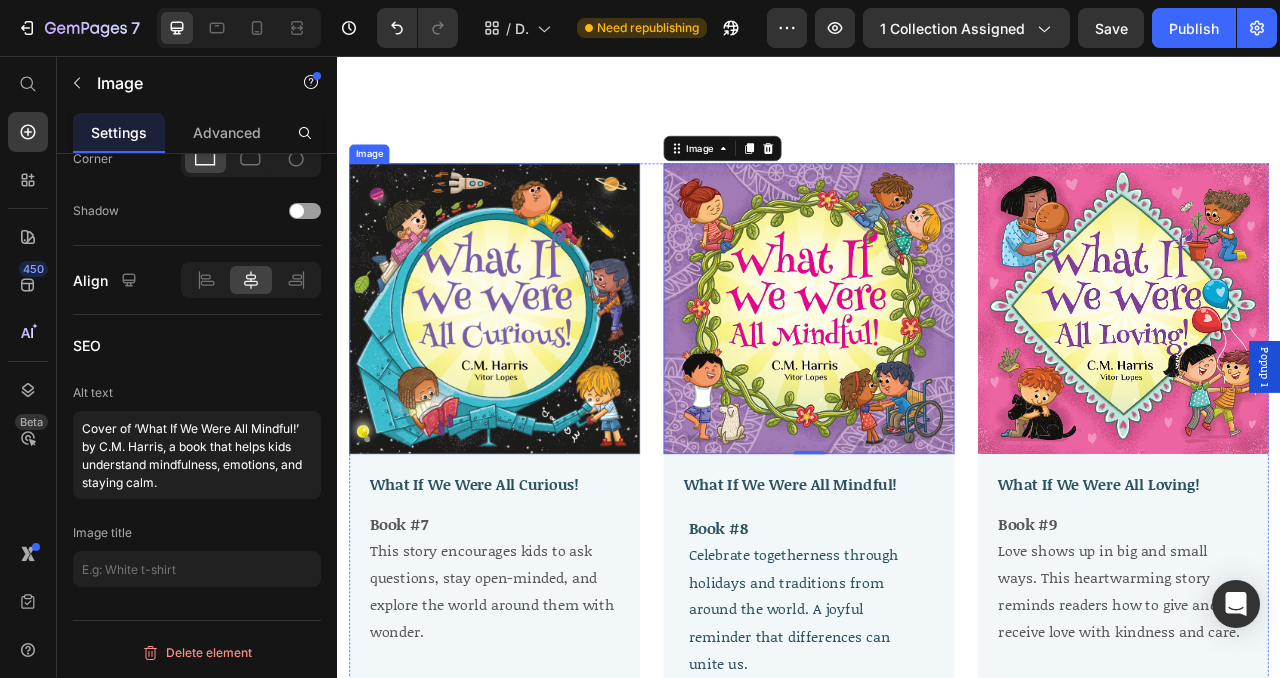 click at bounding box center [537, 378] 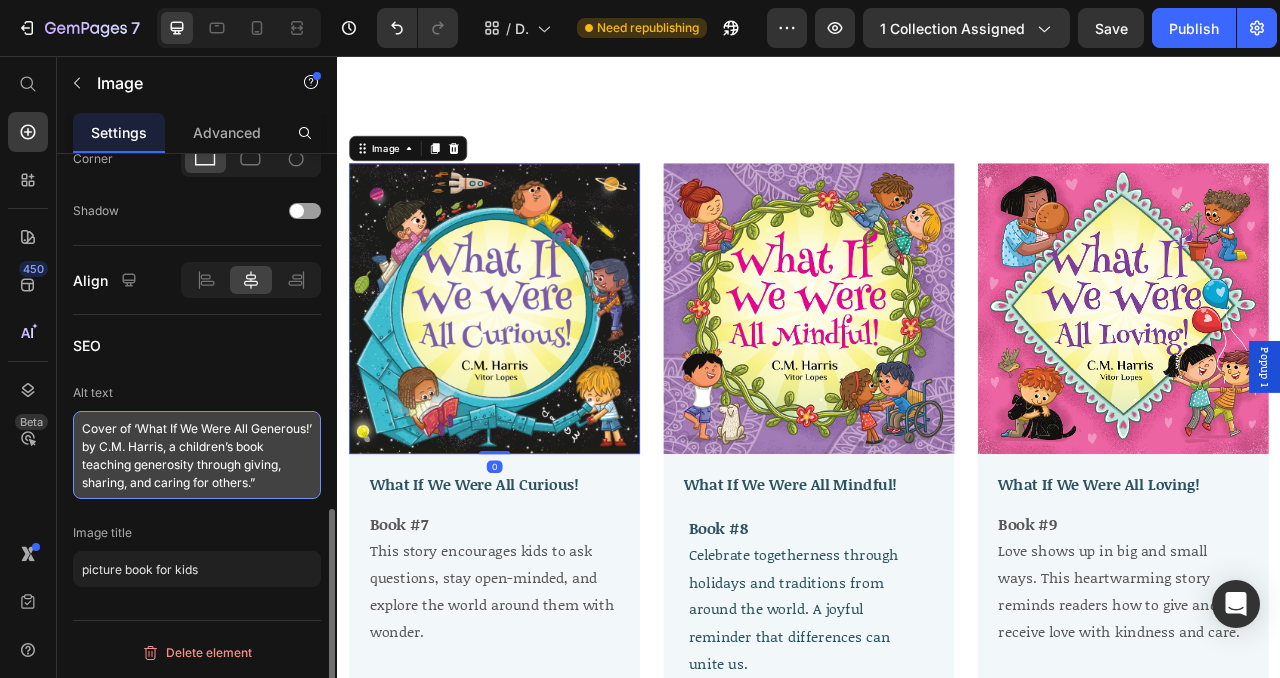 click on "Cover of ‘What If We Were All Generous!’ by C.M. Harris, a children’s book teaching generosity through giving, sharing, and caring for others.”" at bounding box center (197, 455) 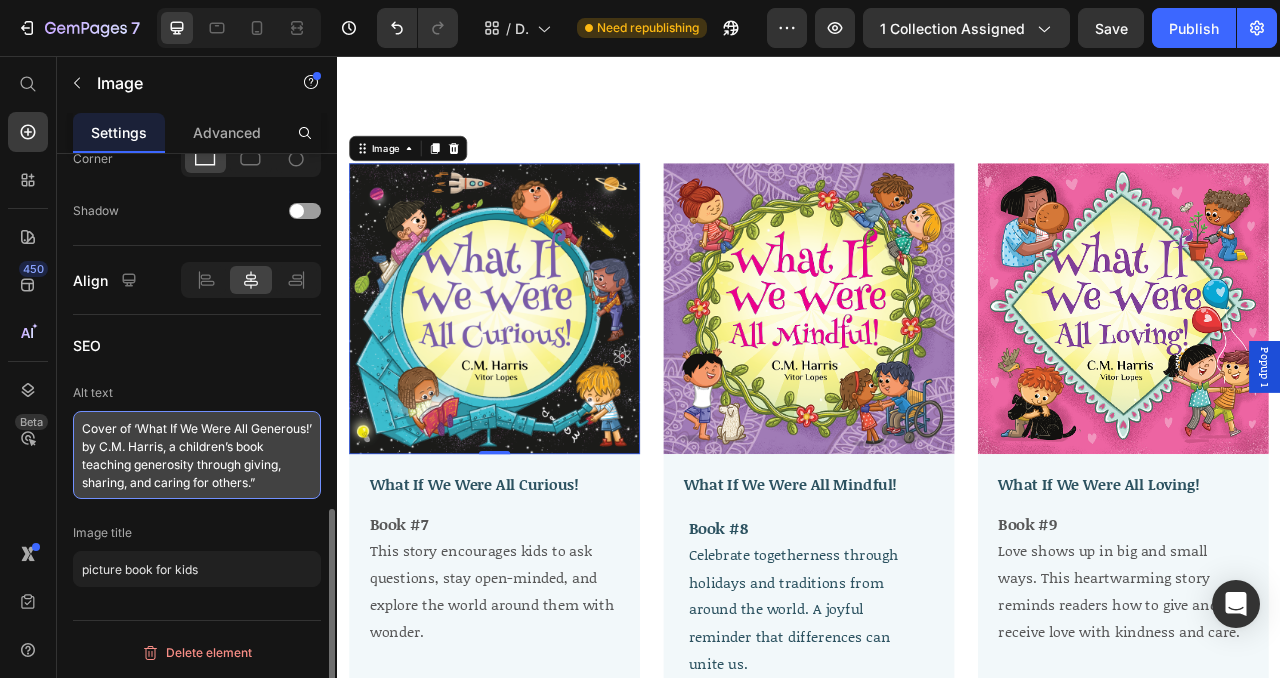 paste on "Curious!’ by [NAME], a children’s book encouraging wonder, questions, and lifelong learning" 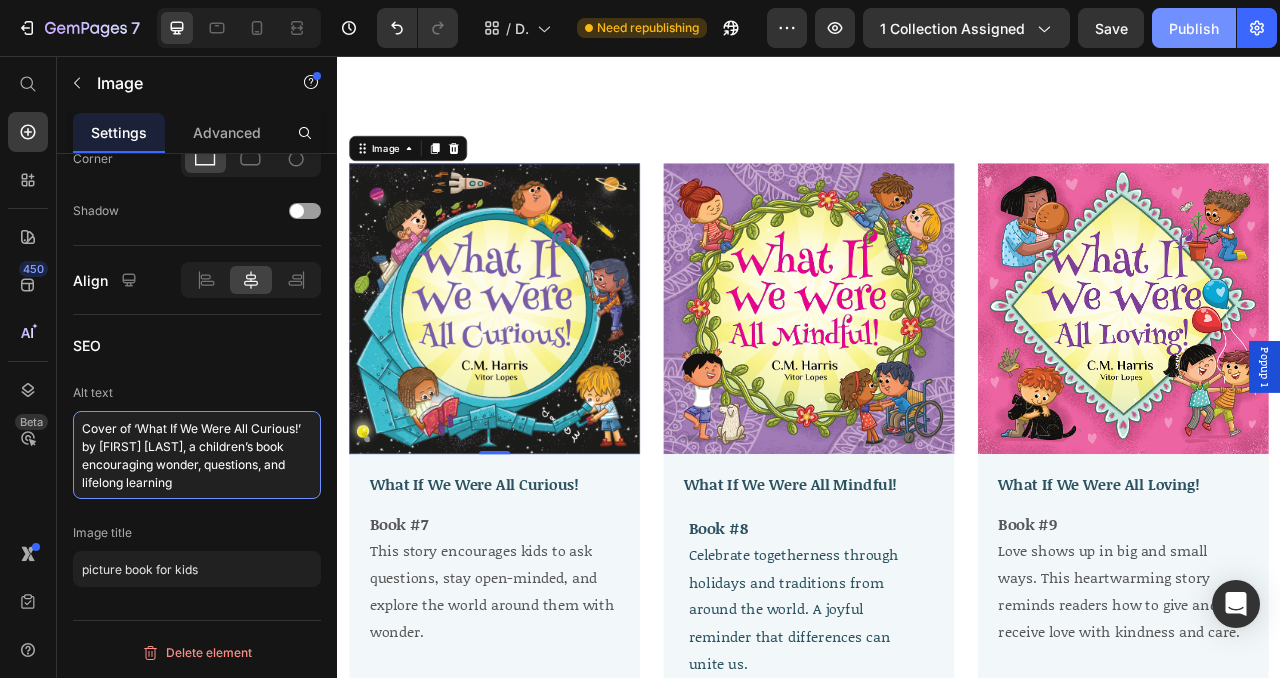 type on "Cover of ‘What If We Were All Curious!’ by [FIRST] [LAST], a children’s book encouraging wonder, questions, and lifelong learning" 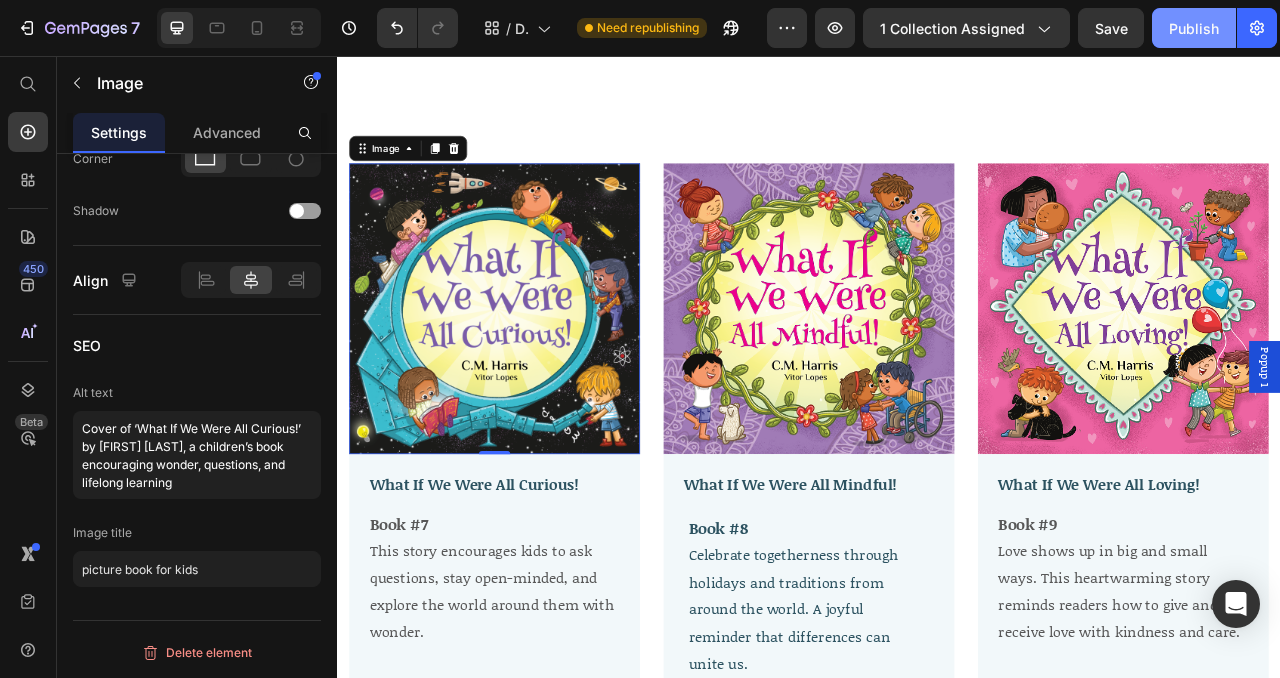click on "Publish" 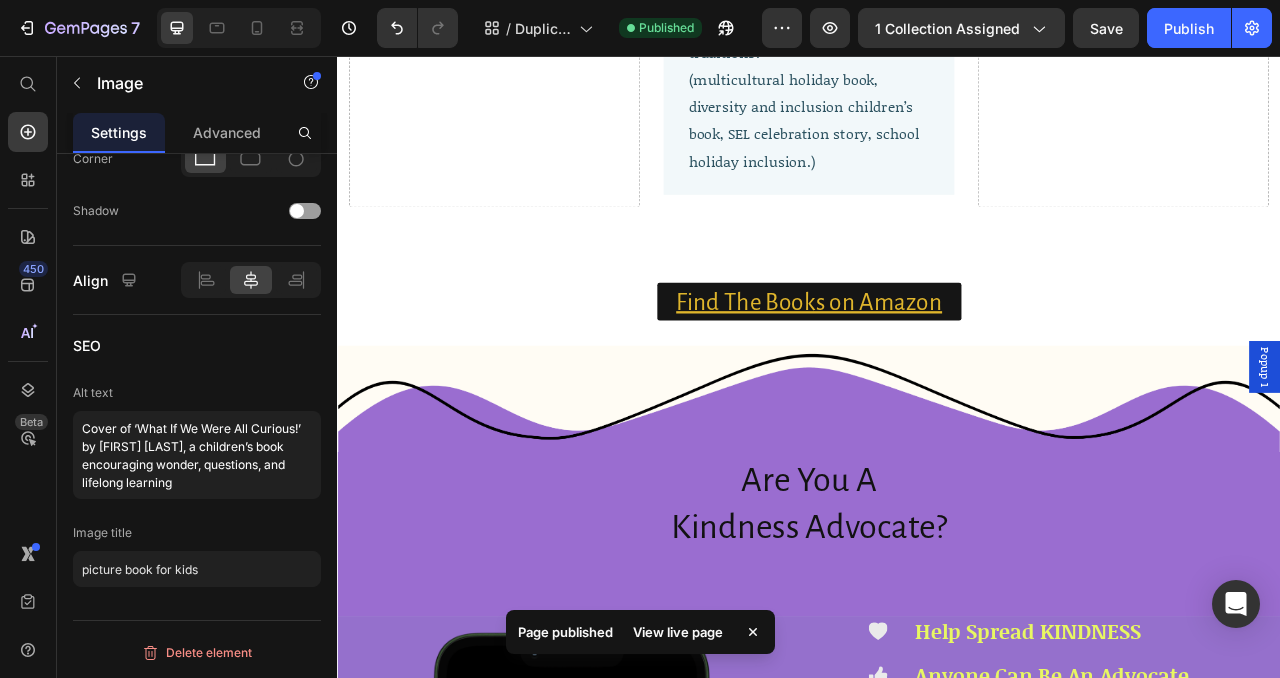 scroll, scrollTop: 6051, scrollLeft: 0, axis: vertical 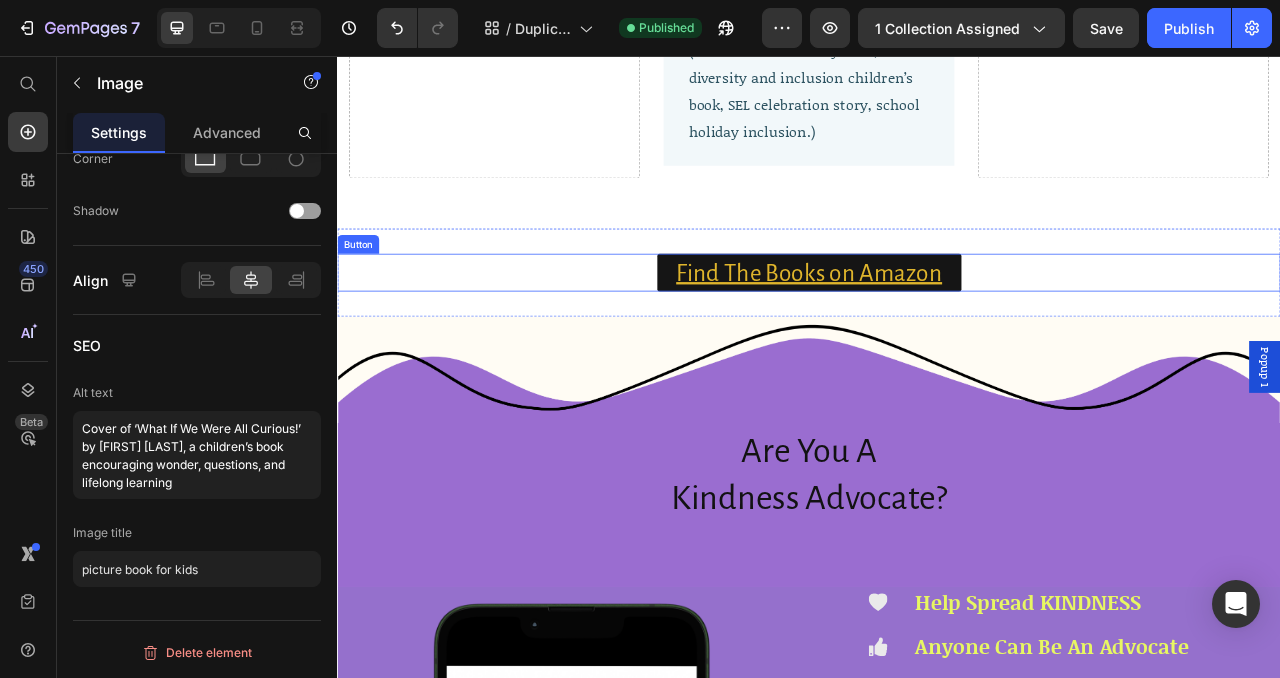 click on "Find The Books on Amazon Button" at bounding box center [937, 332] 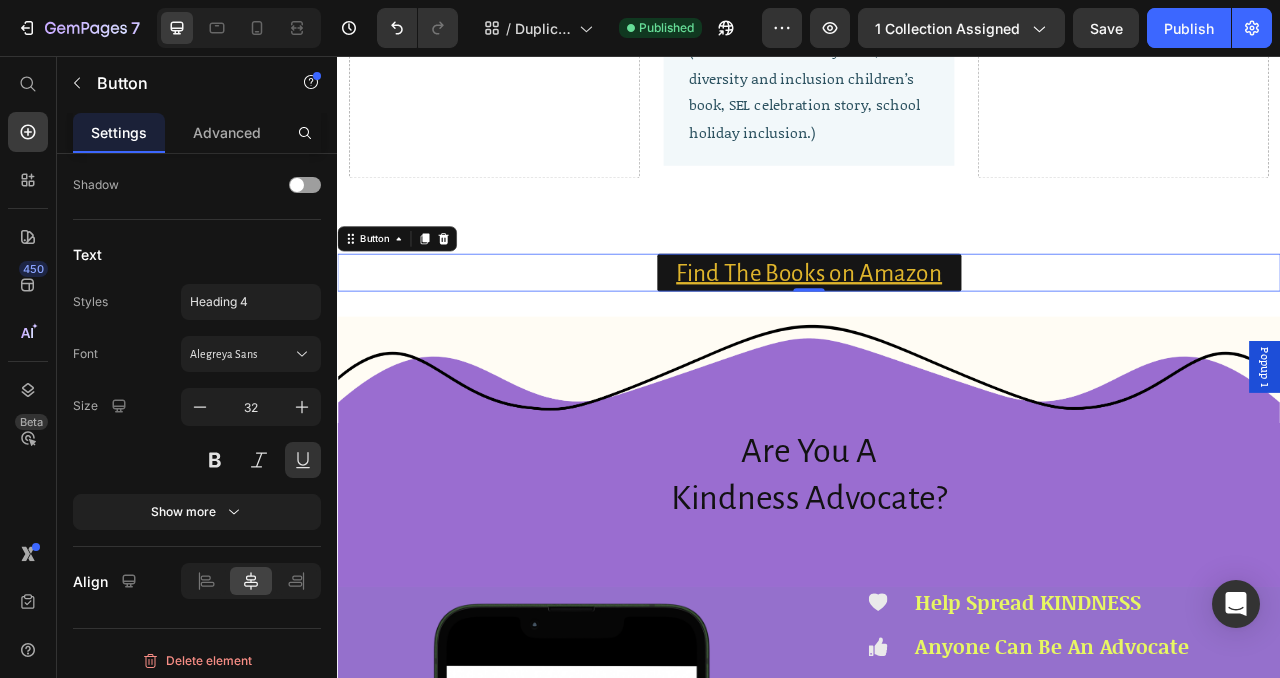 scroll, scrollTop: 0, scrollLeft: 0, axis: both 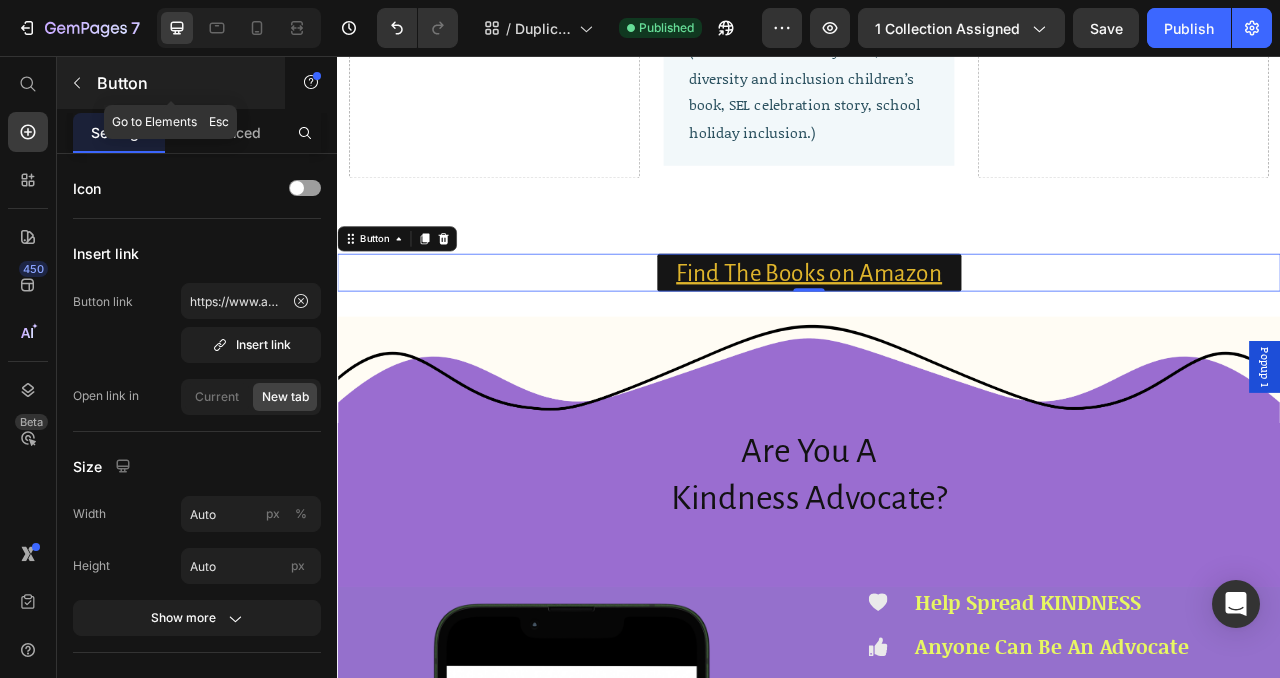 click 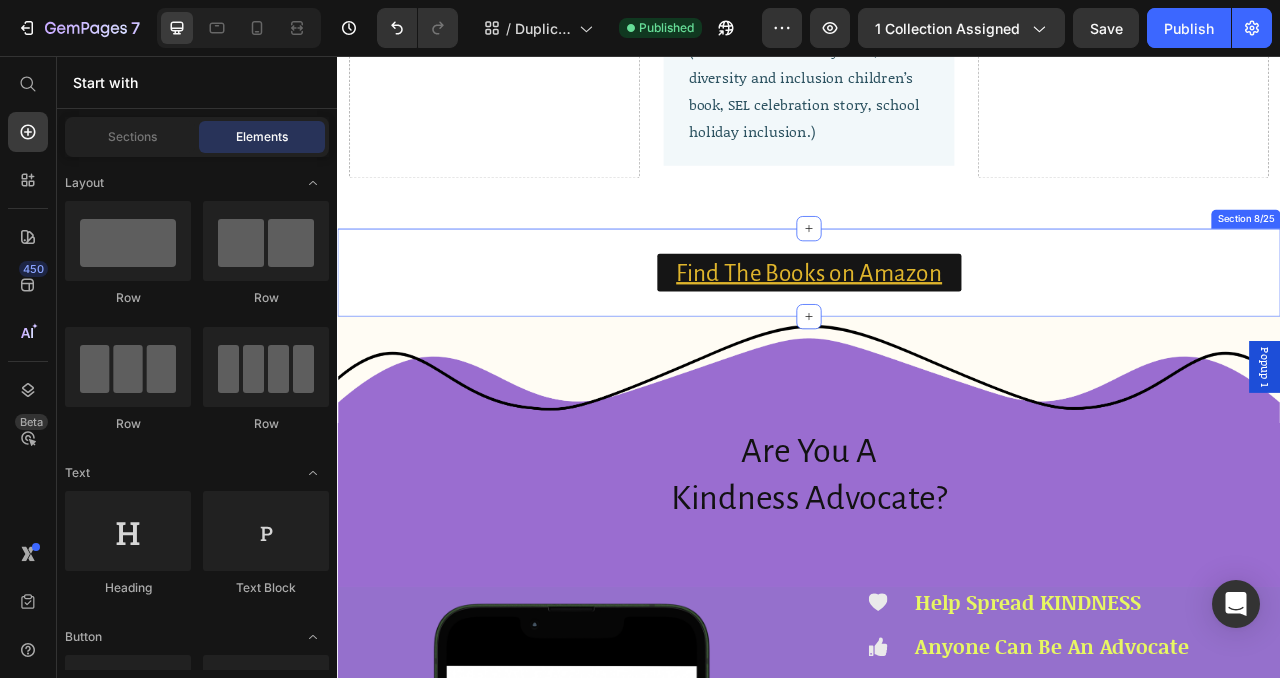 click on "Find The Books on Amazon Button Section 8/25" at bounding box center (937, 332) 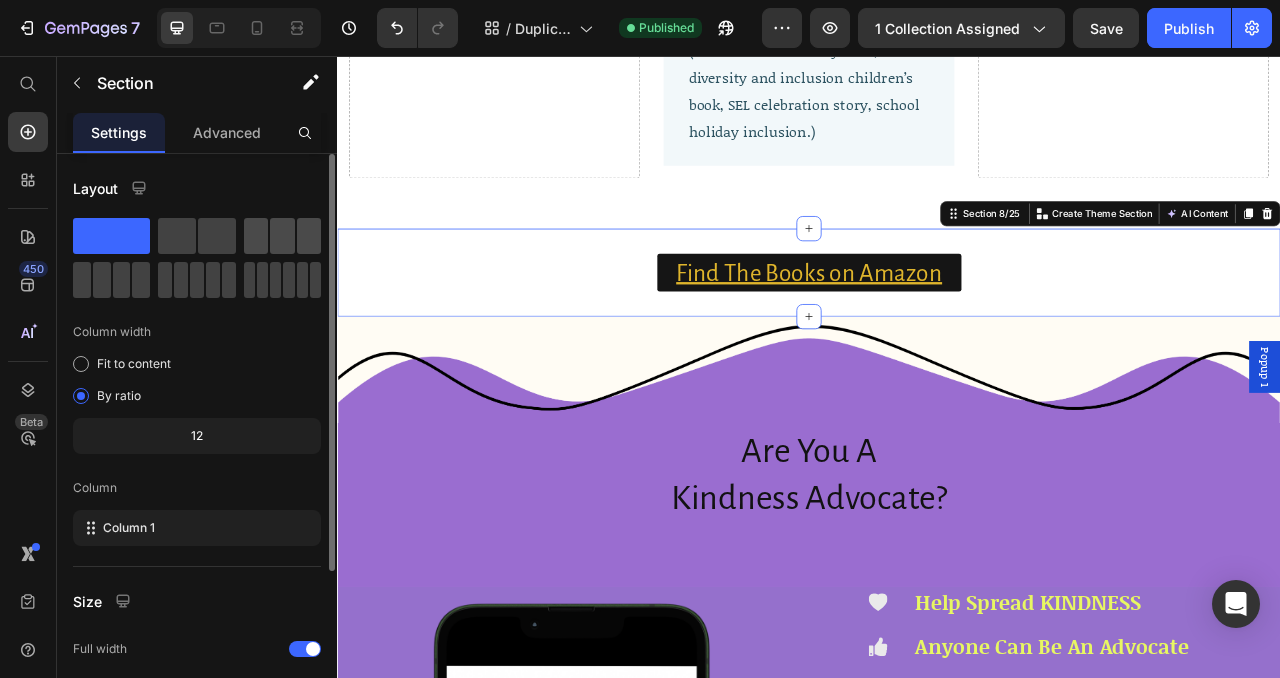 click 